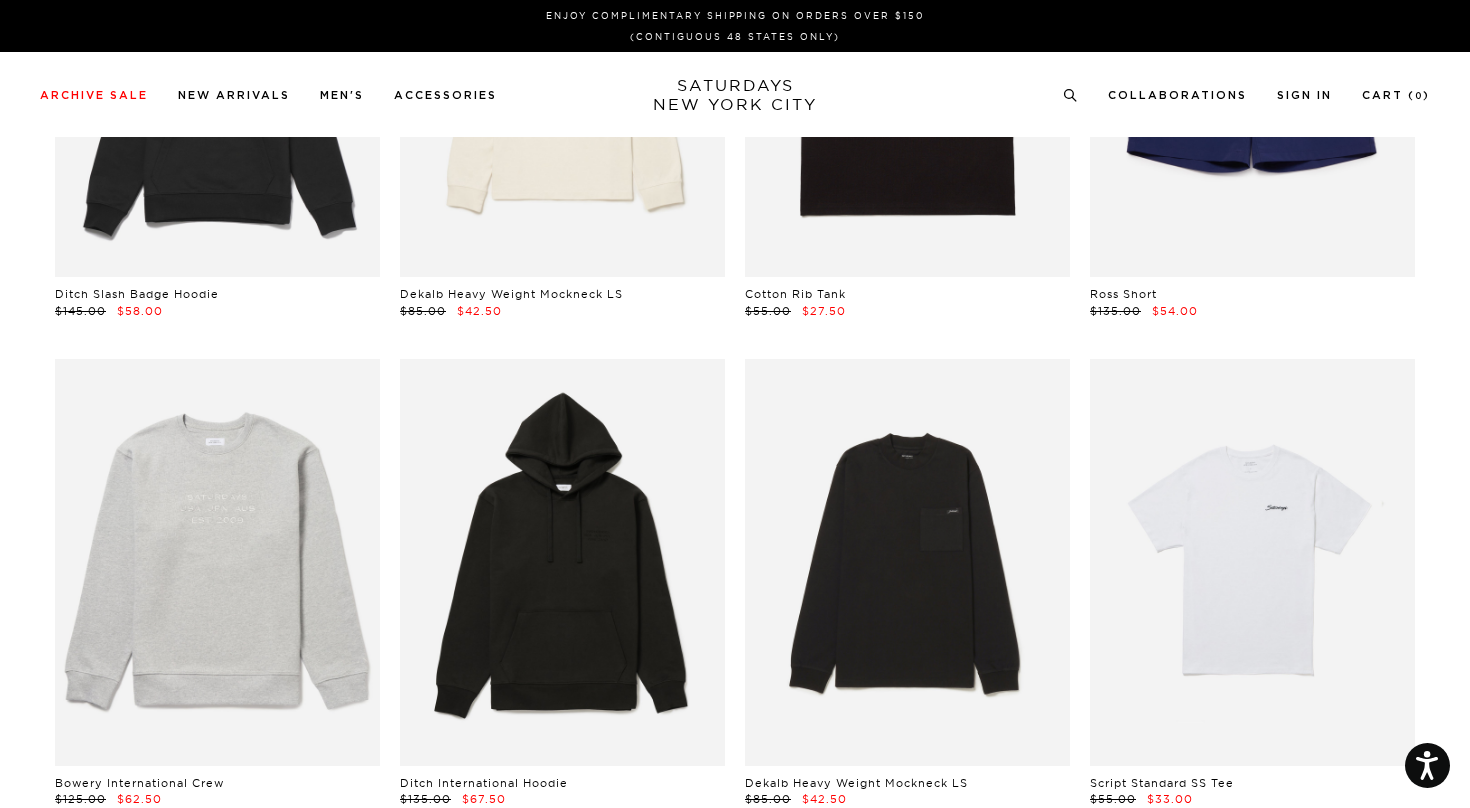 scroll, scrollTop: 0, scrollLeft: 0, axis: both 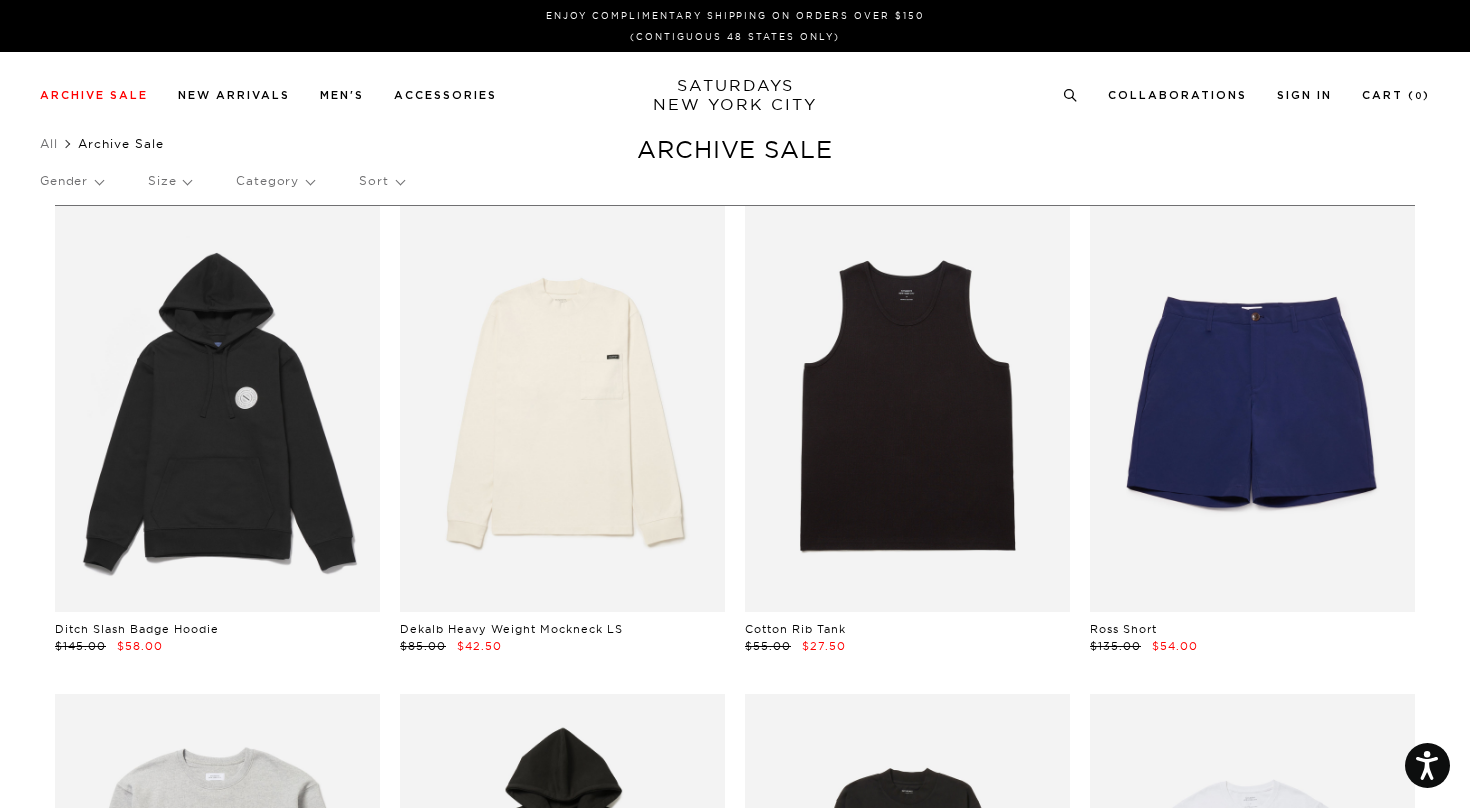 click on "Sort" at bounding box center [381, 181] 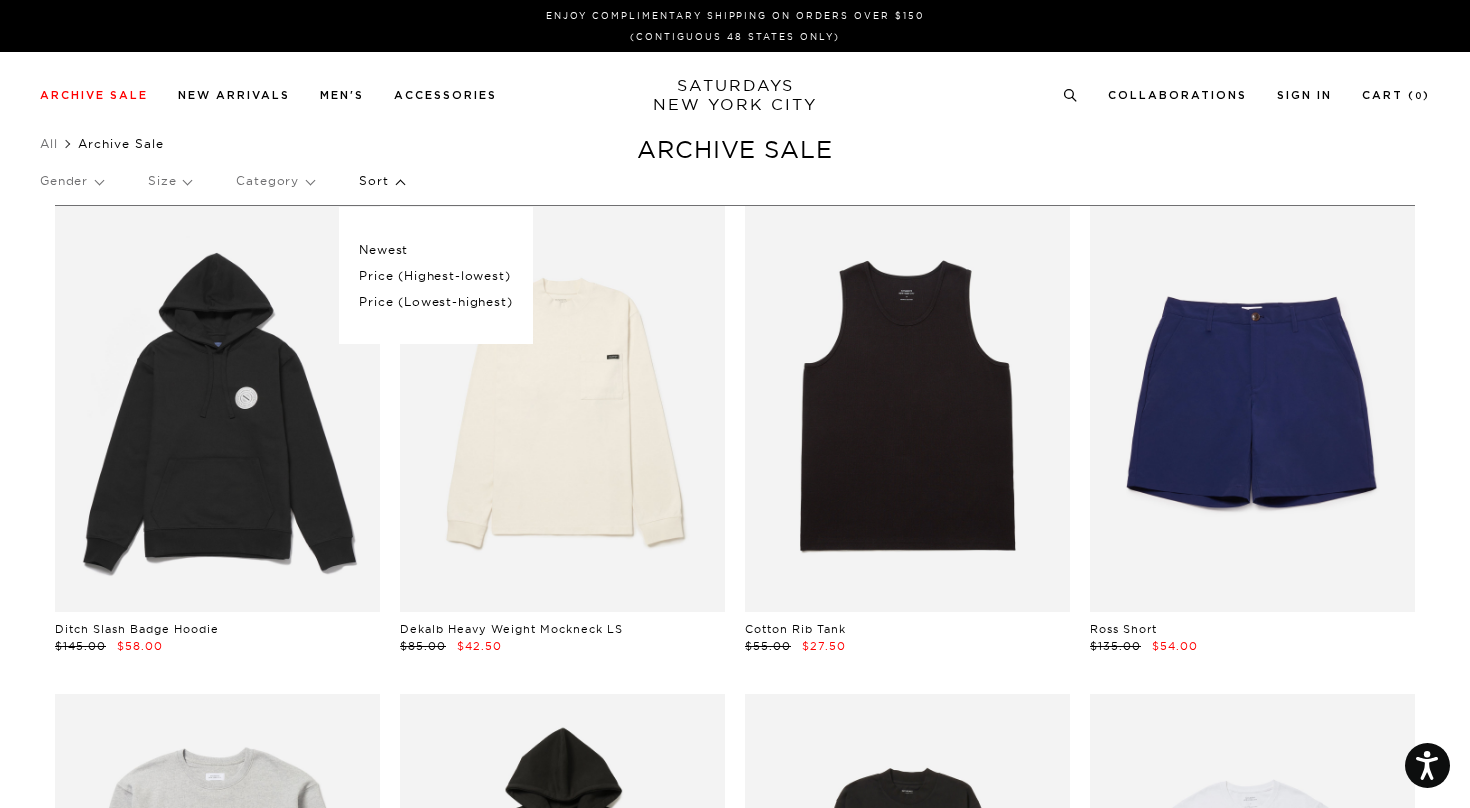 click on "Sort" at bounding box center [381, 181] 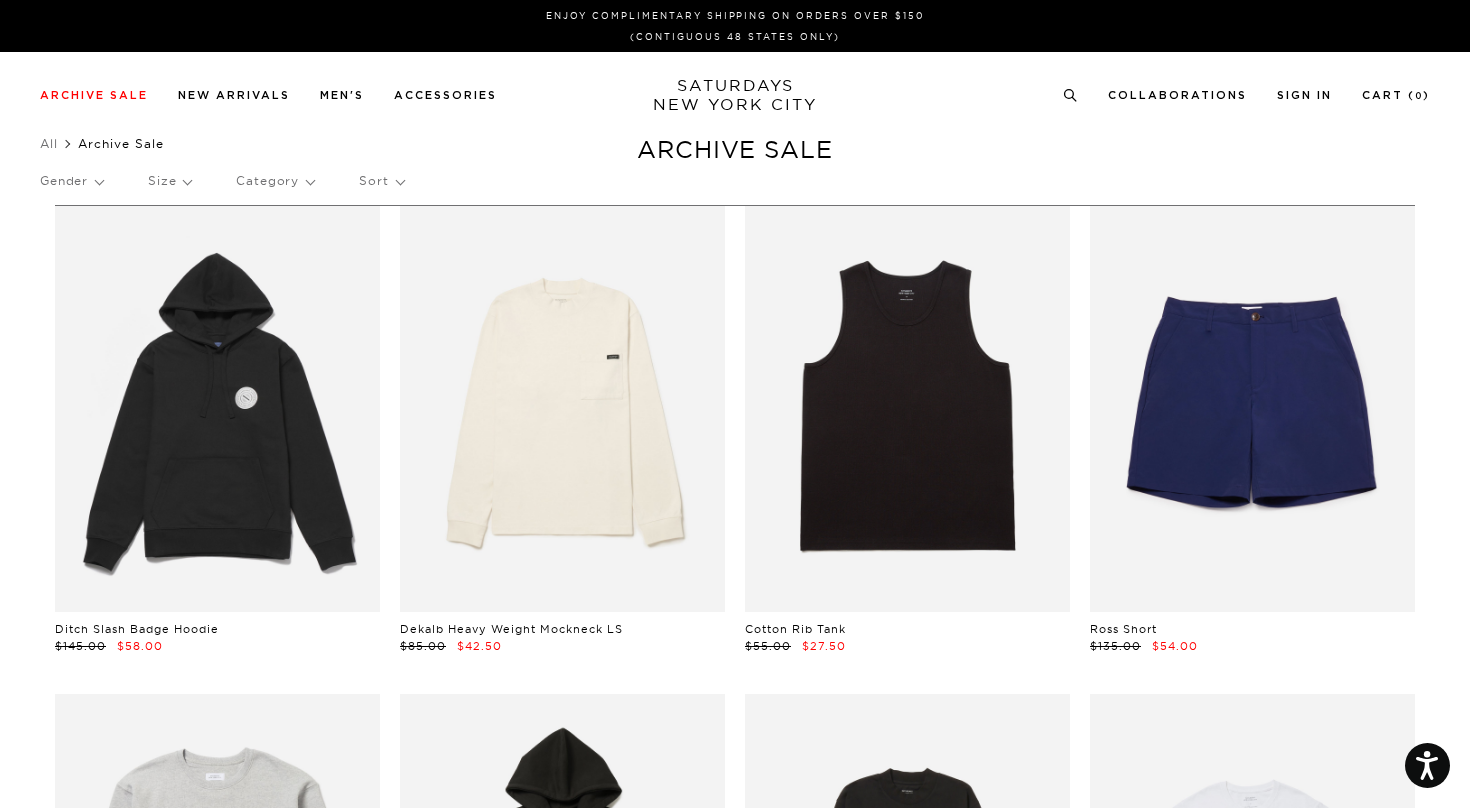 click on "Gender     Size     Category     Sort" at bounding box center [735, 181] 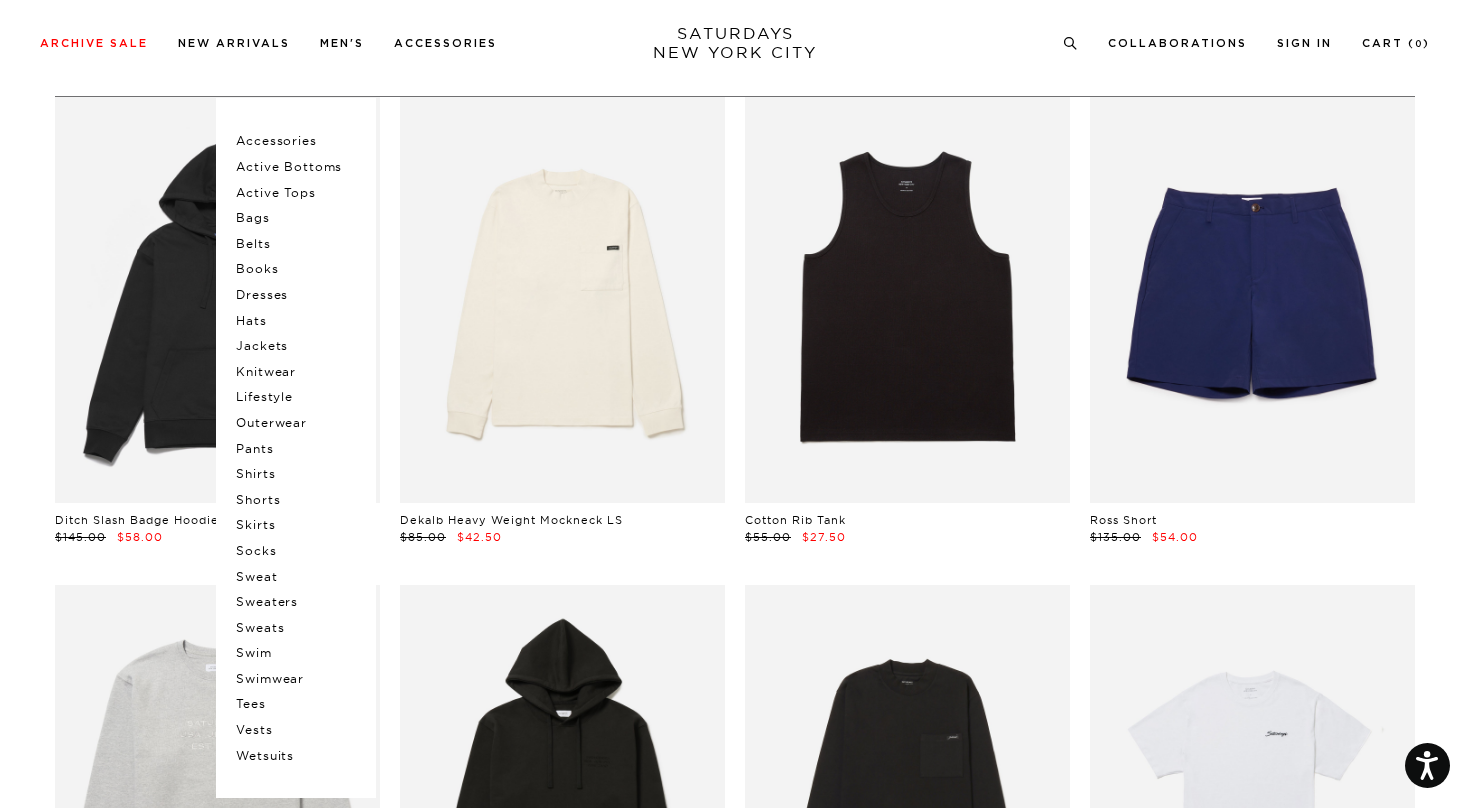 scroll, scrollTop: 111, scrollLeft: 0, axis: vertical 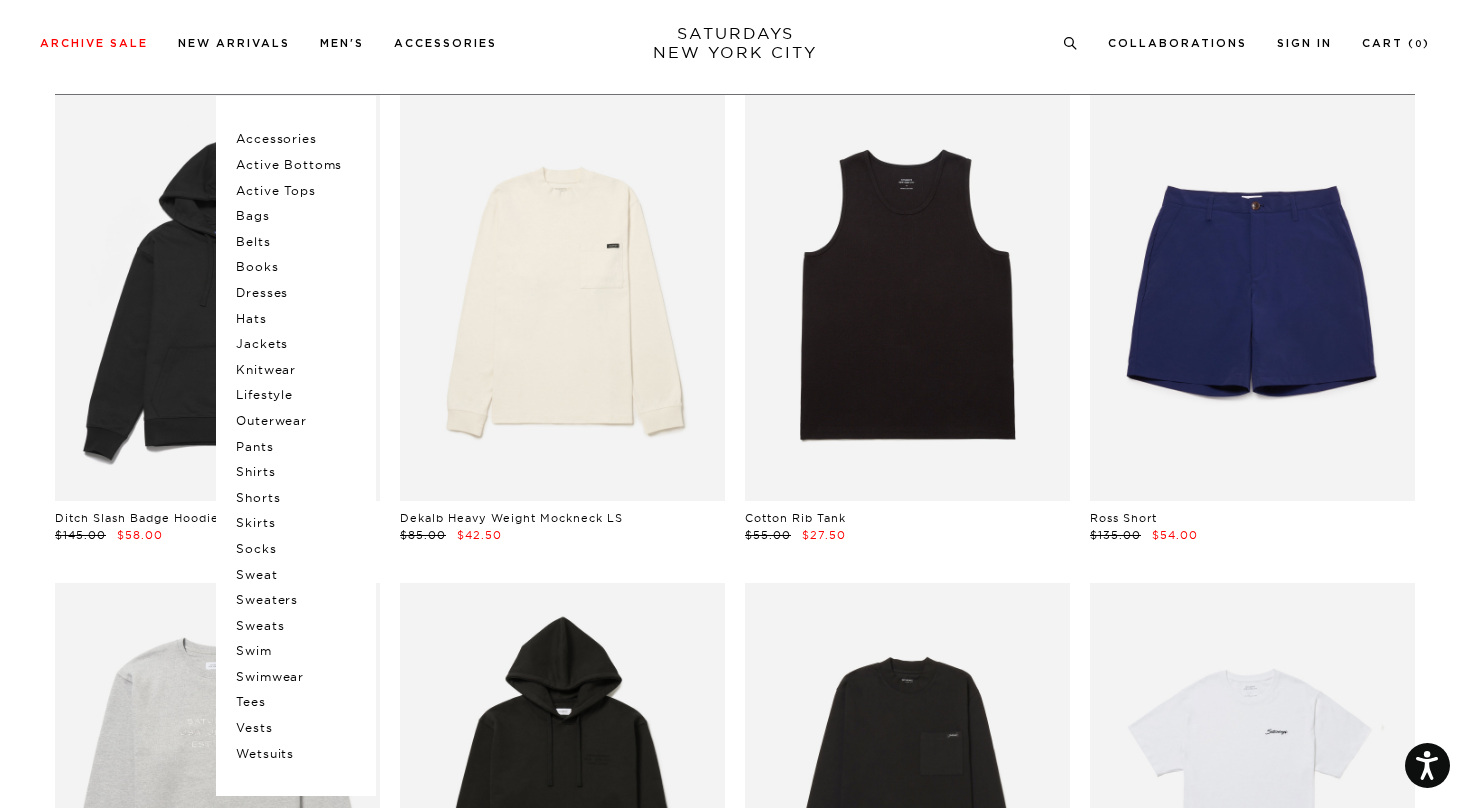 click on "Pants" at bounding box center [296, 447] 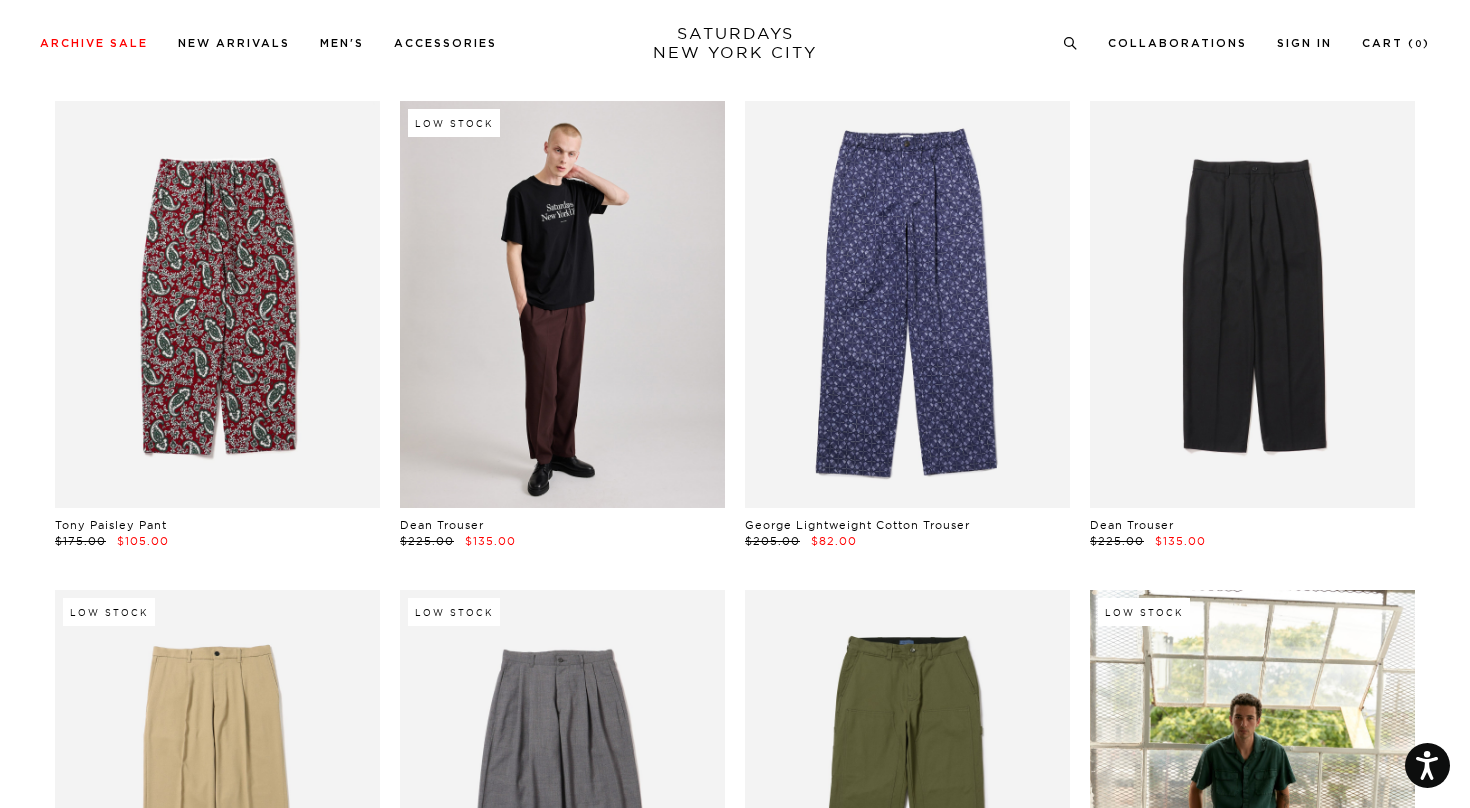 scroll, scrollTop: 693, scrollLeft: 0, axis: vertical 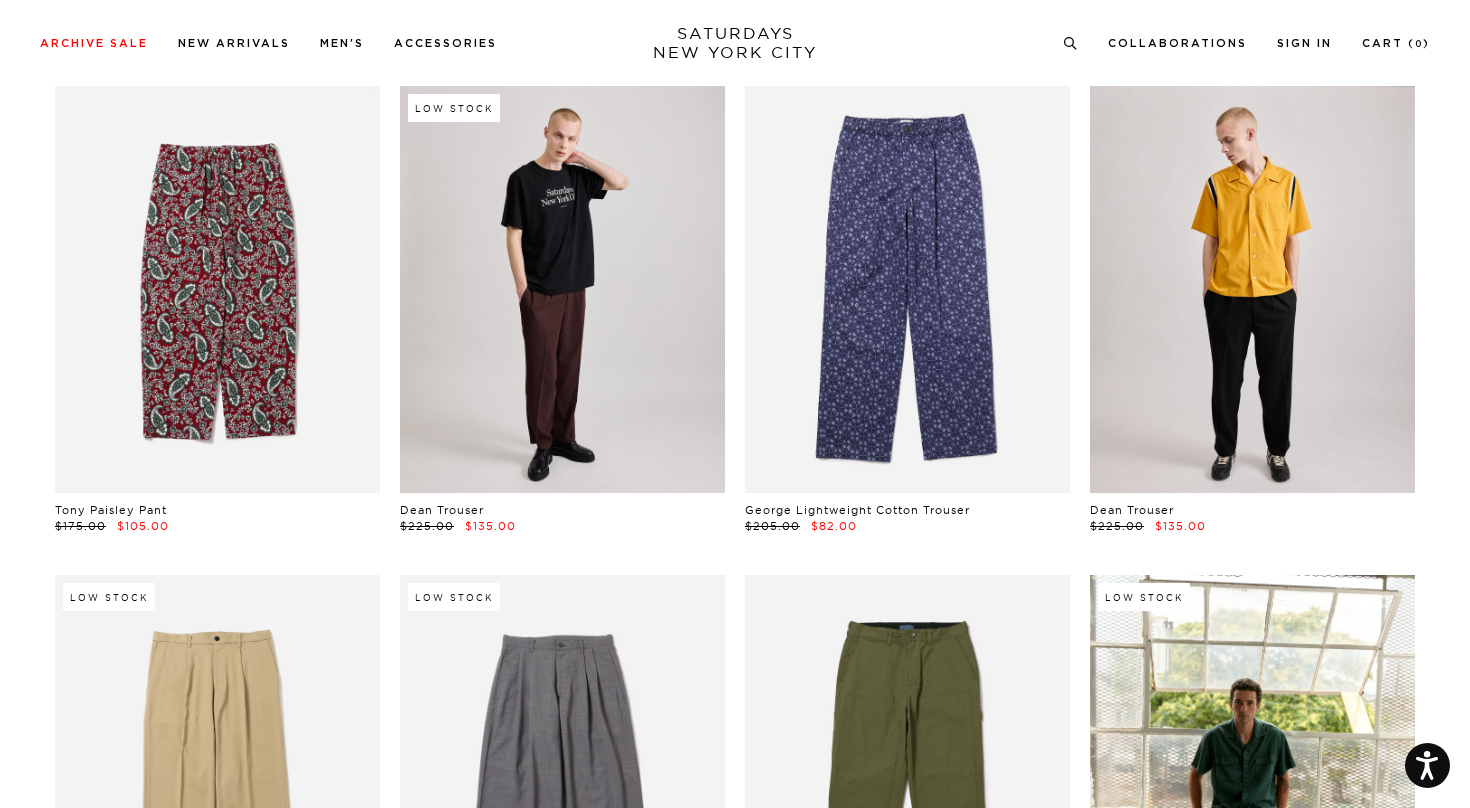 click at bounding box center [1252, 289] 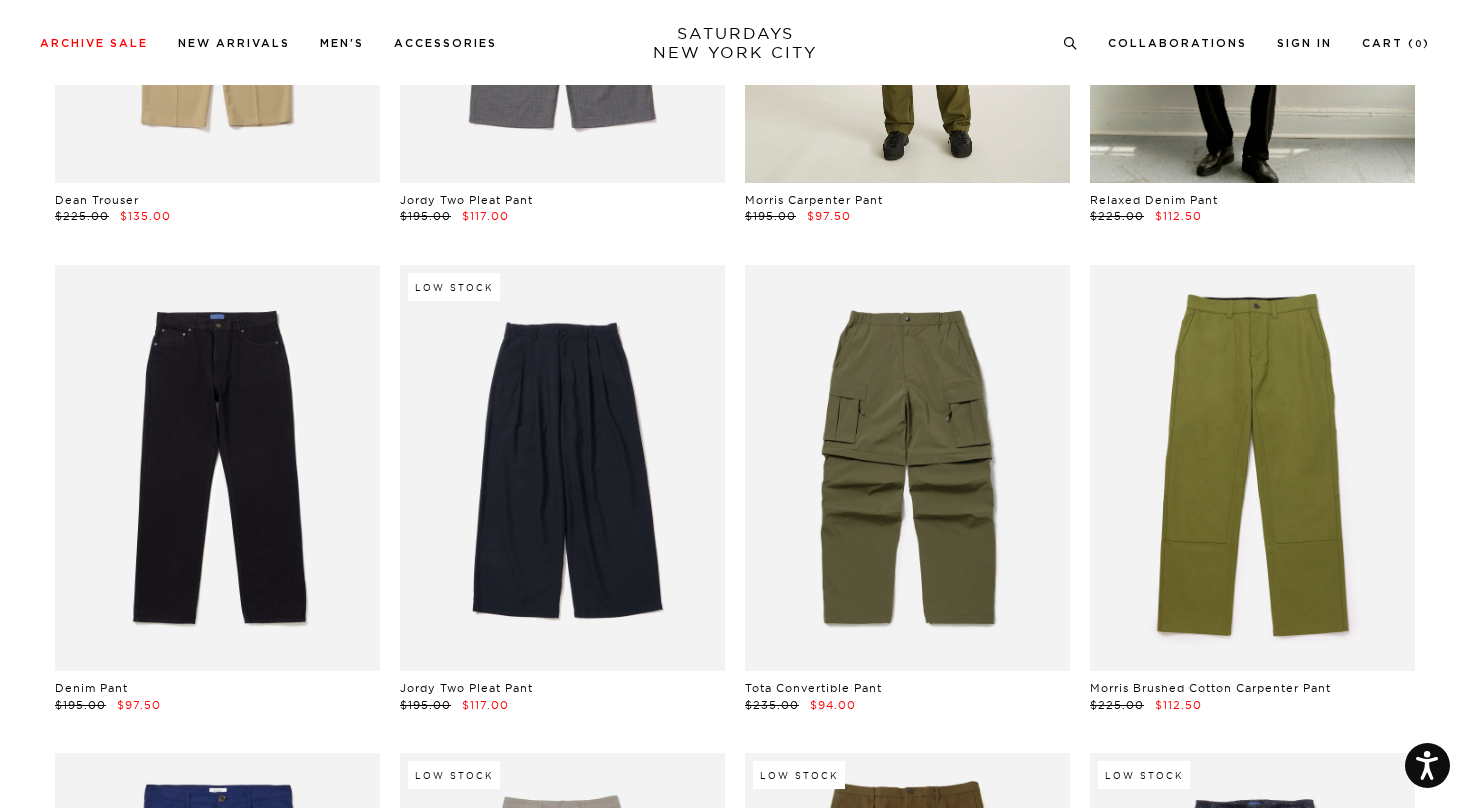 scroll, scrollTop: 1507, scrollLeft: 0, axis: vertical 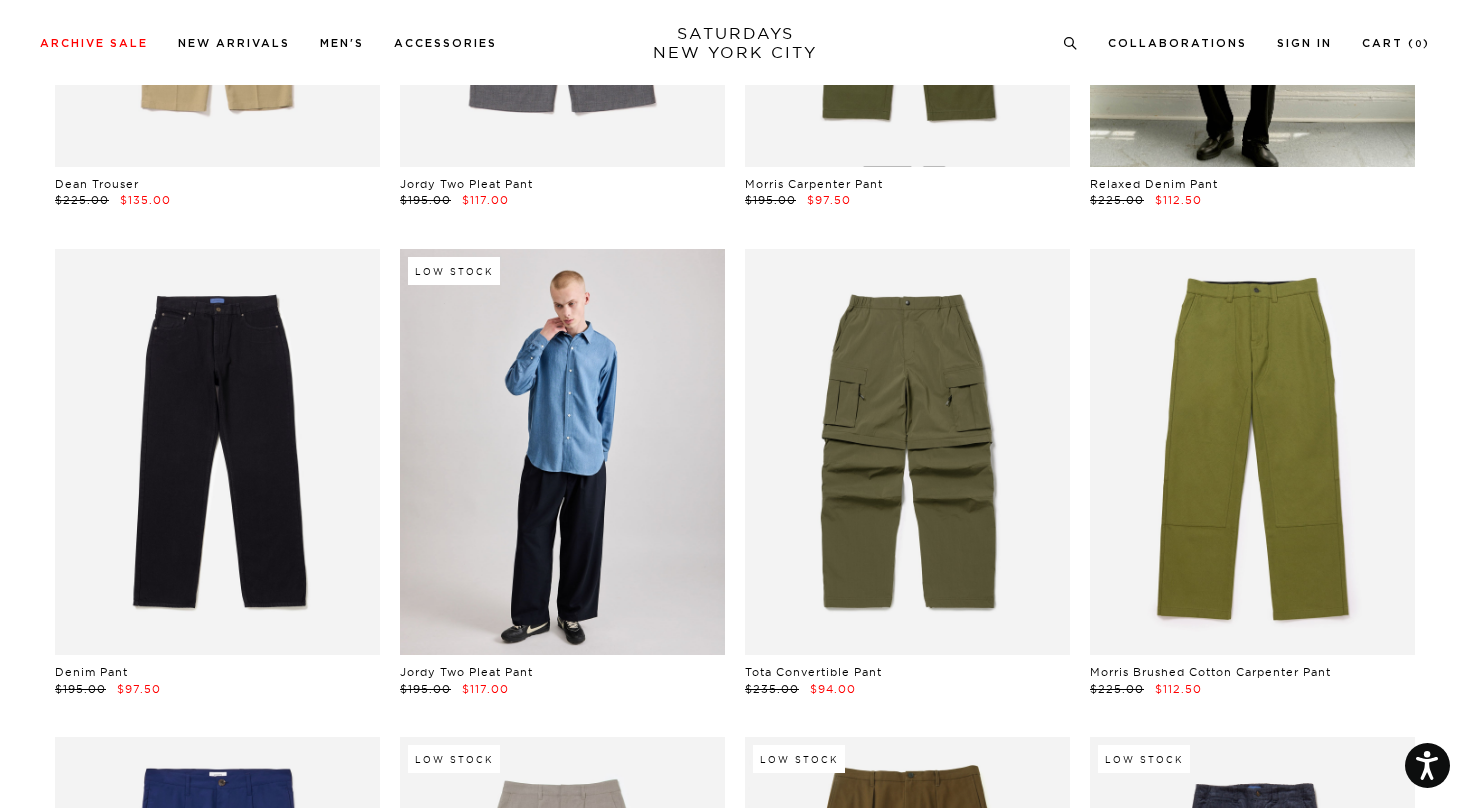 click at bounding box center (562, 452) 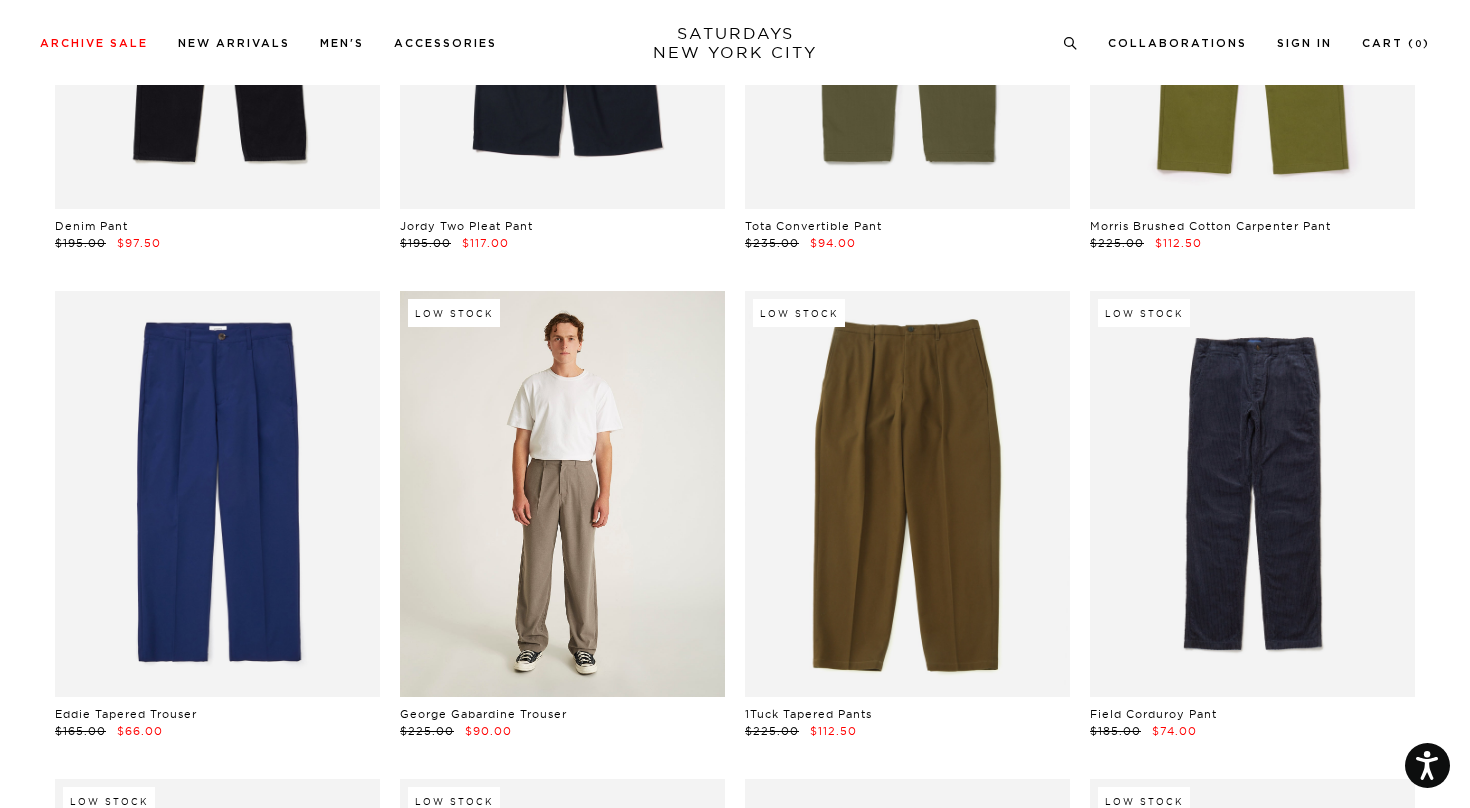 scroll, scrollTop: 1955, scrollLeft: 0, axis: vertical 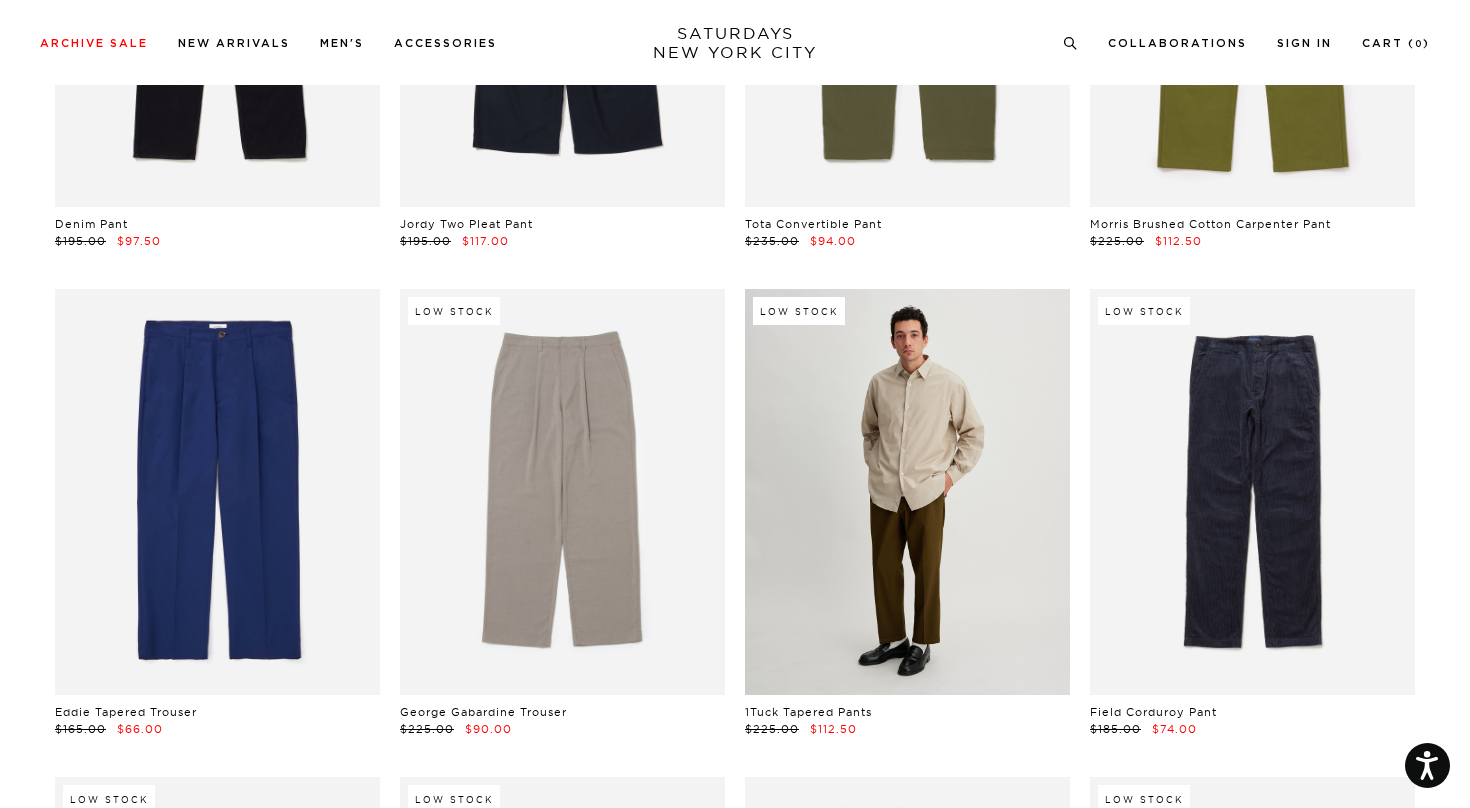 click at bounding box center (907, 492) 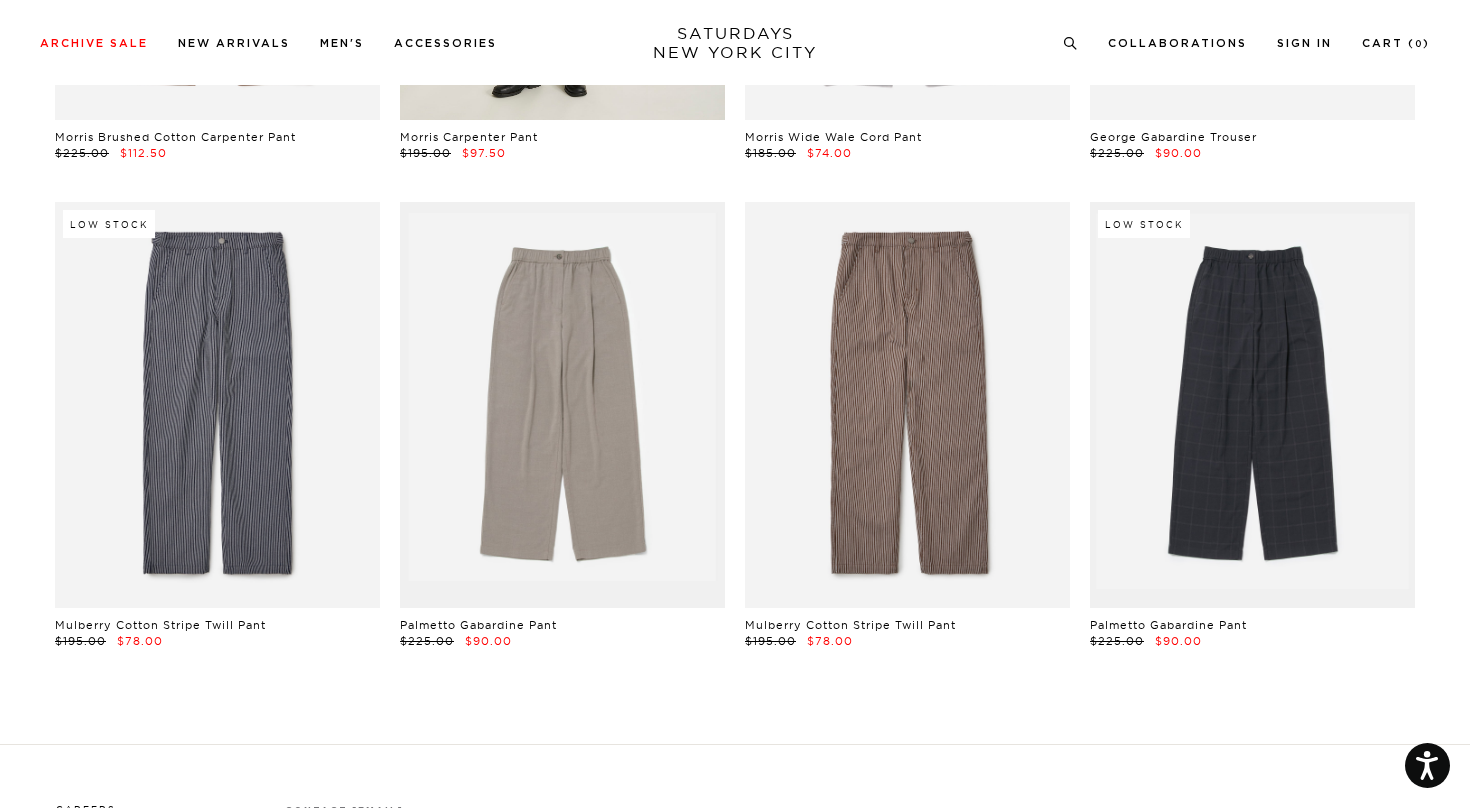 scroll, scrollTop: 3029, scrollLeft: 0, axis: vertical 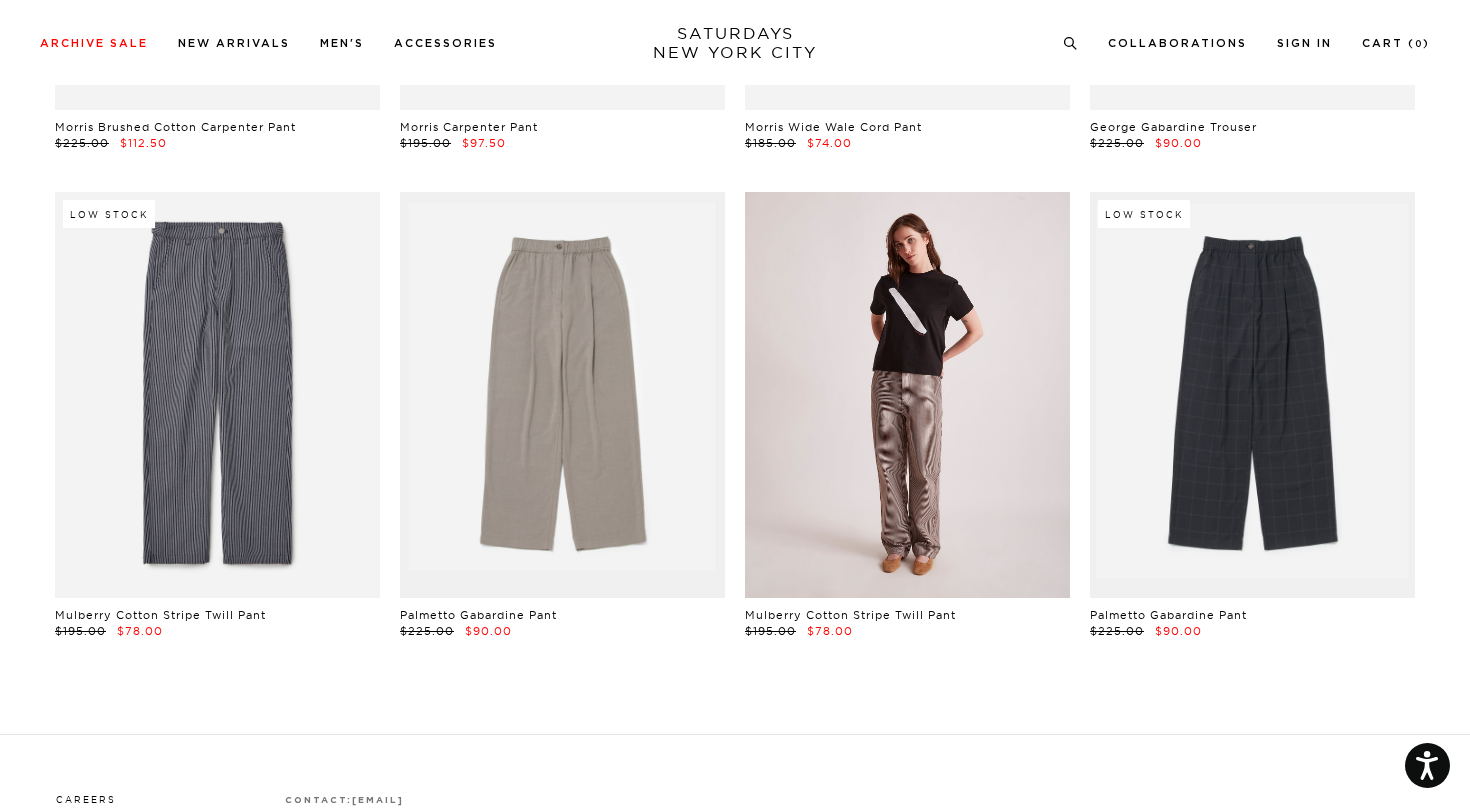 click at bounding box center (907, 395) 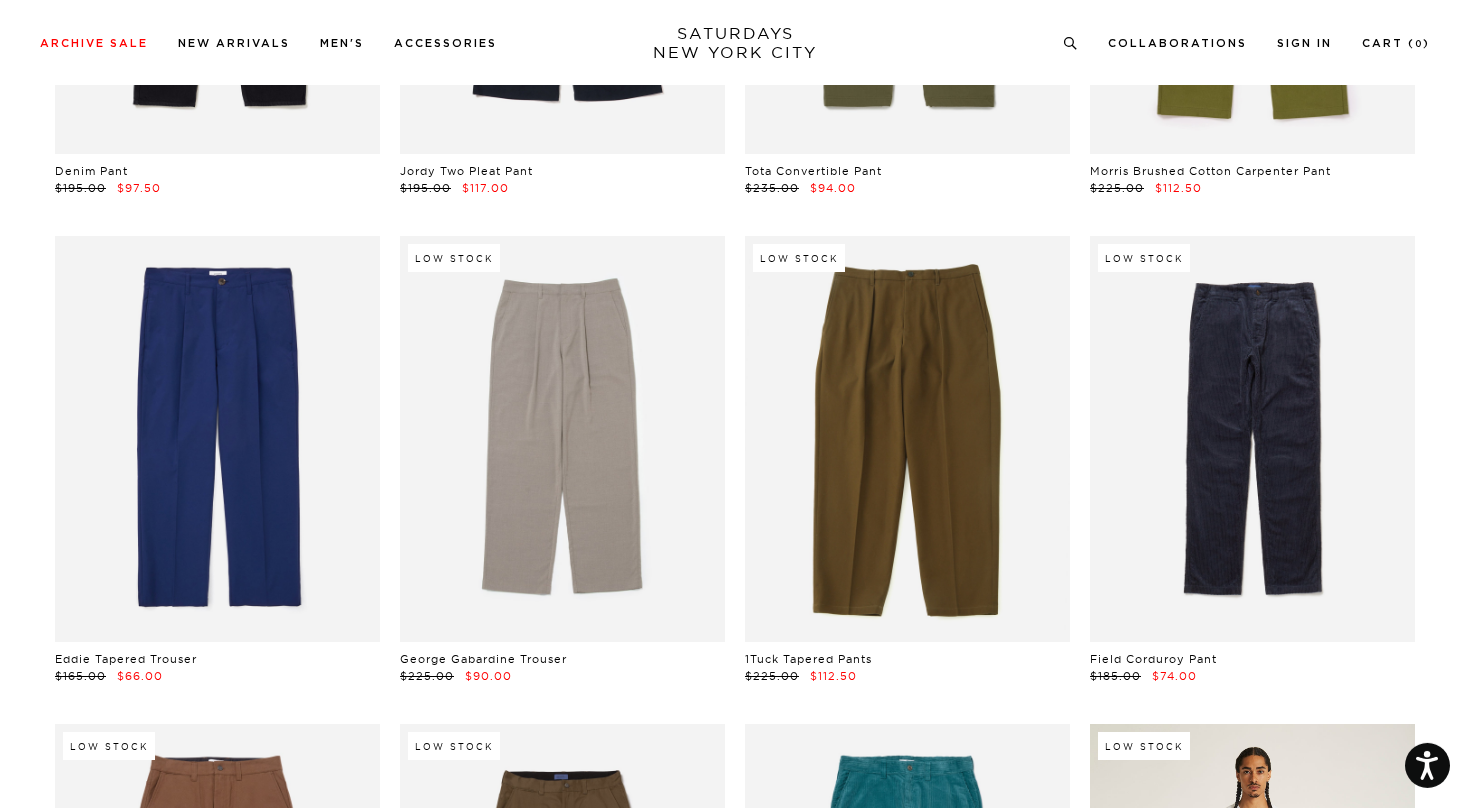 scroll, scrollTop: 2094, scrollLeft: 0, axis: vertical 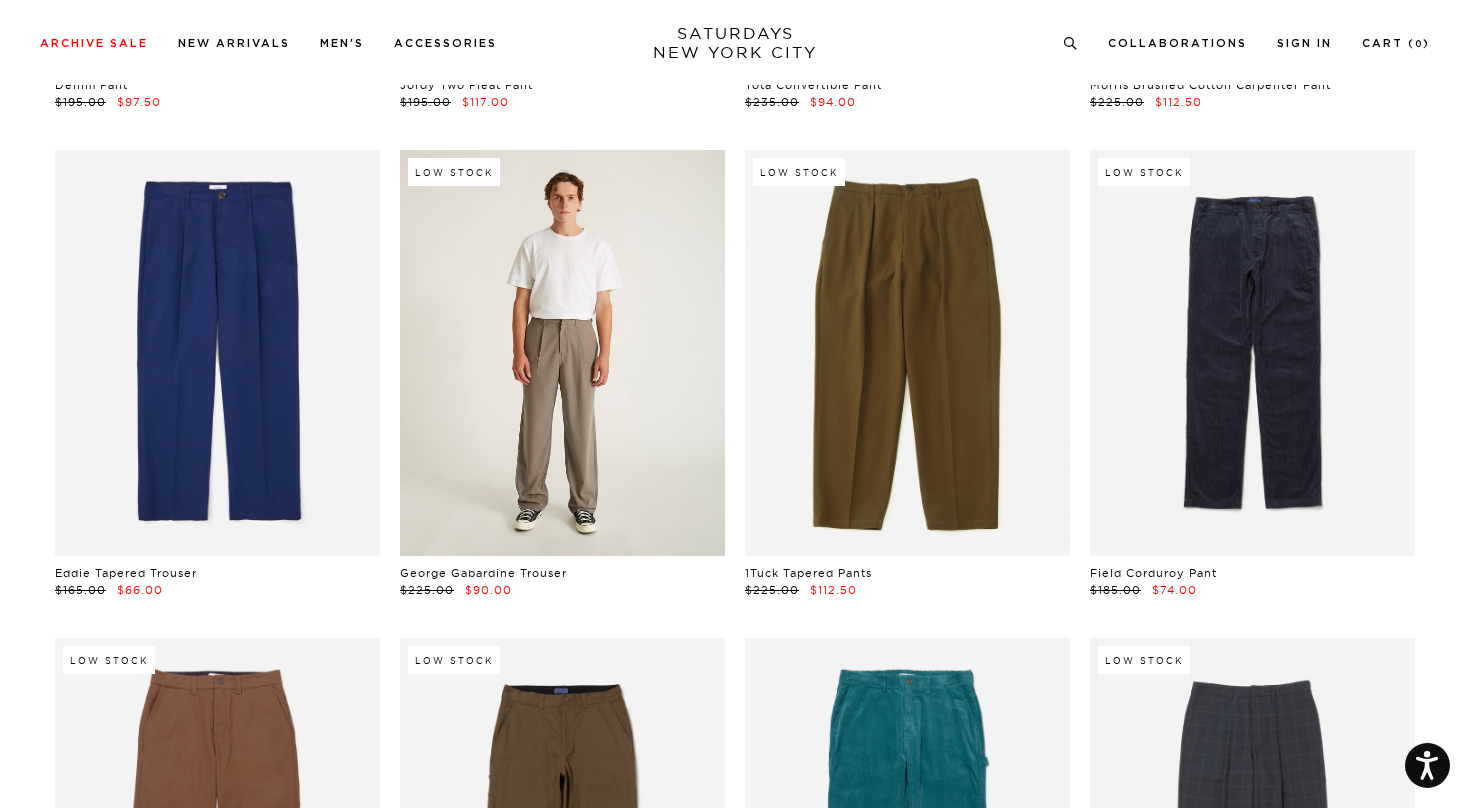 click at bounding box center [562, 353] 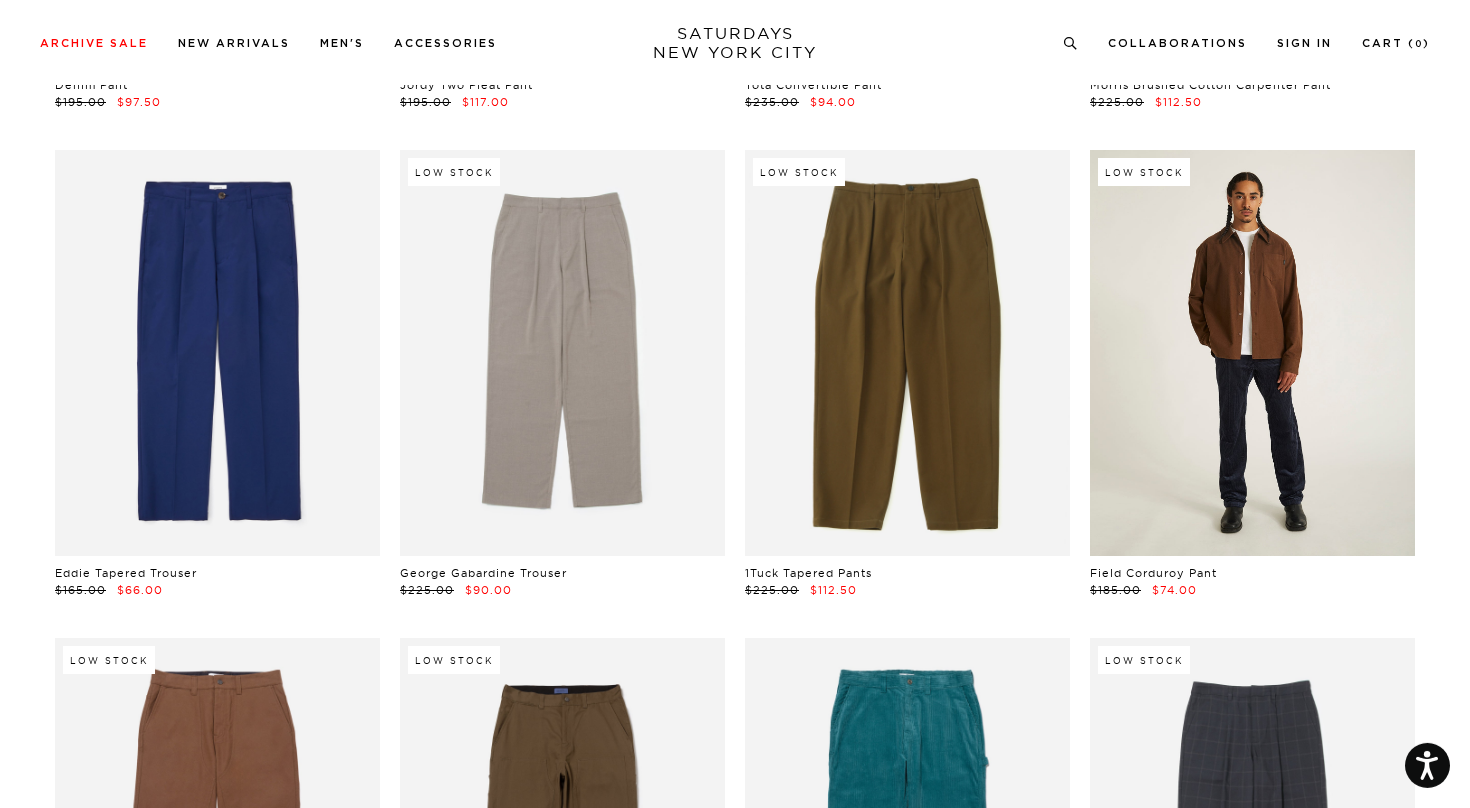 click at bounding box center [1252, 353] 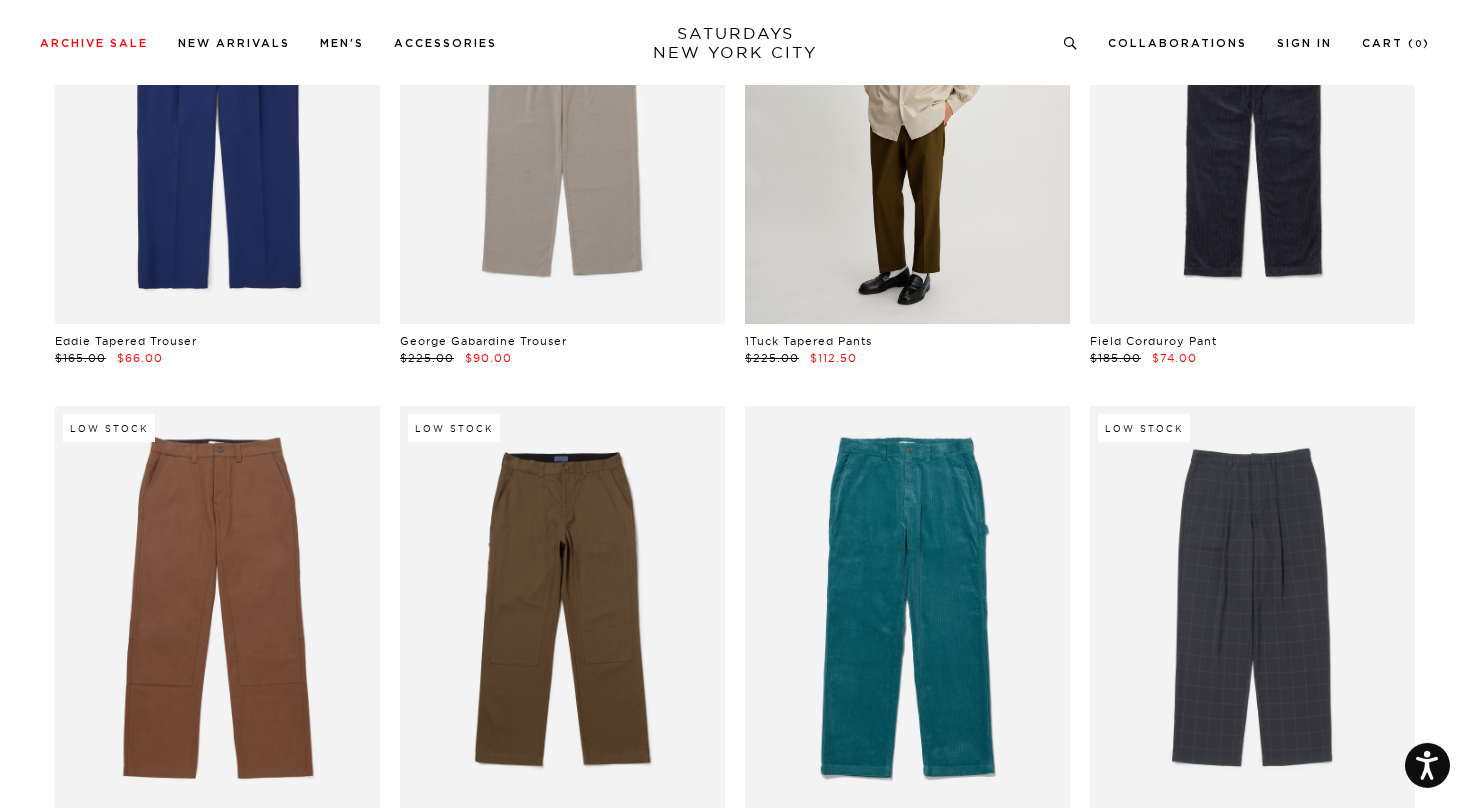 scroll, scrollTop: 2361, scrollLeft: 0, axis: vertical 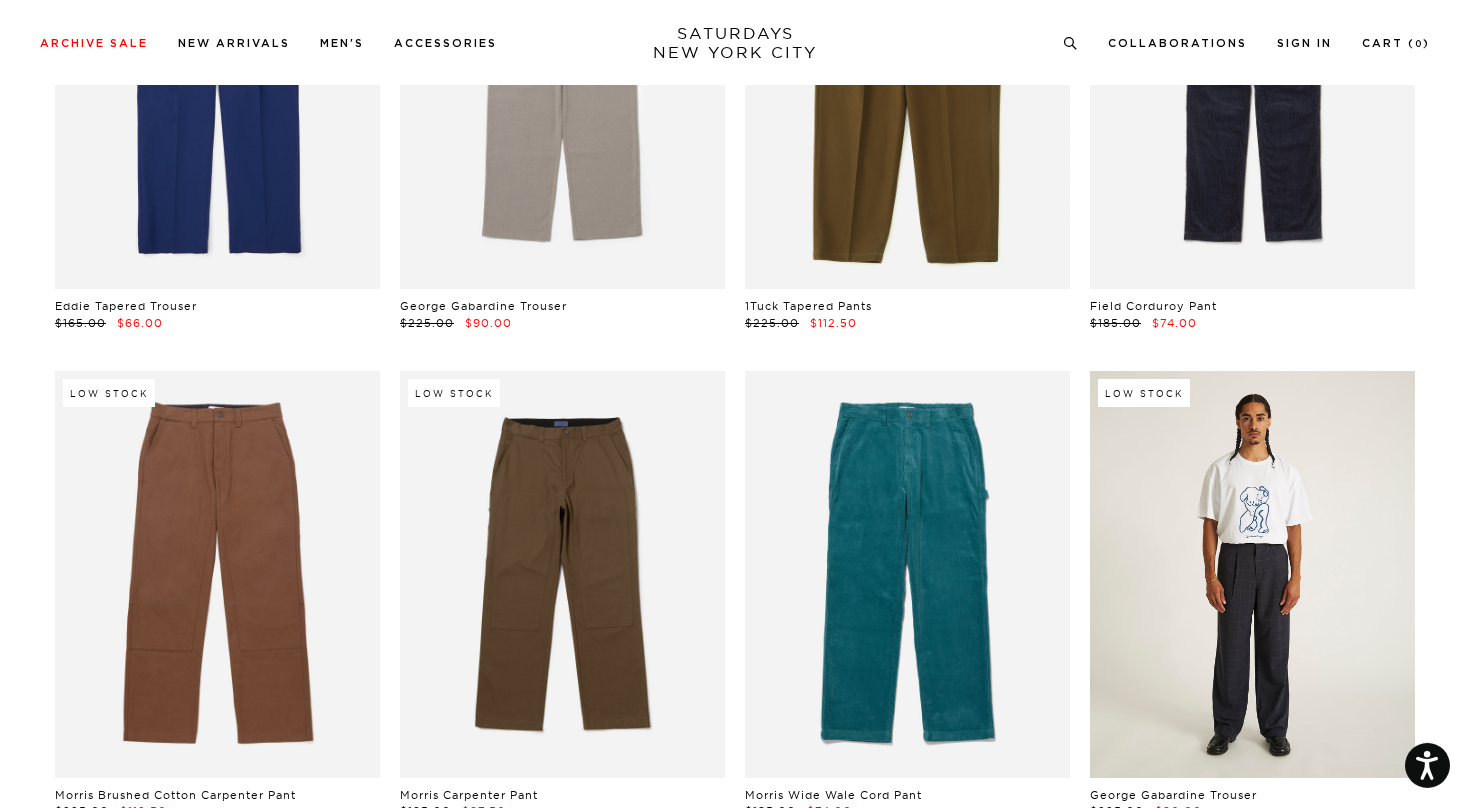 click at bounding box center [1252, 574] 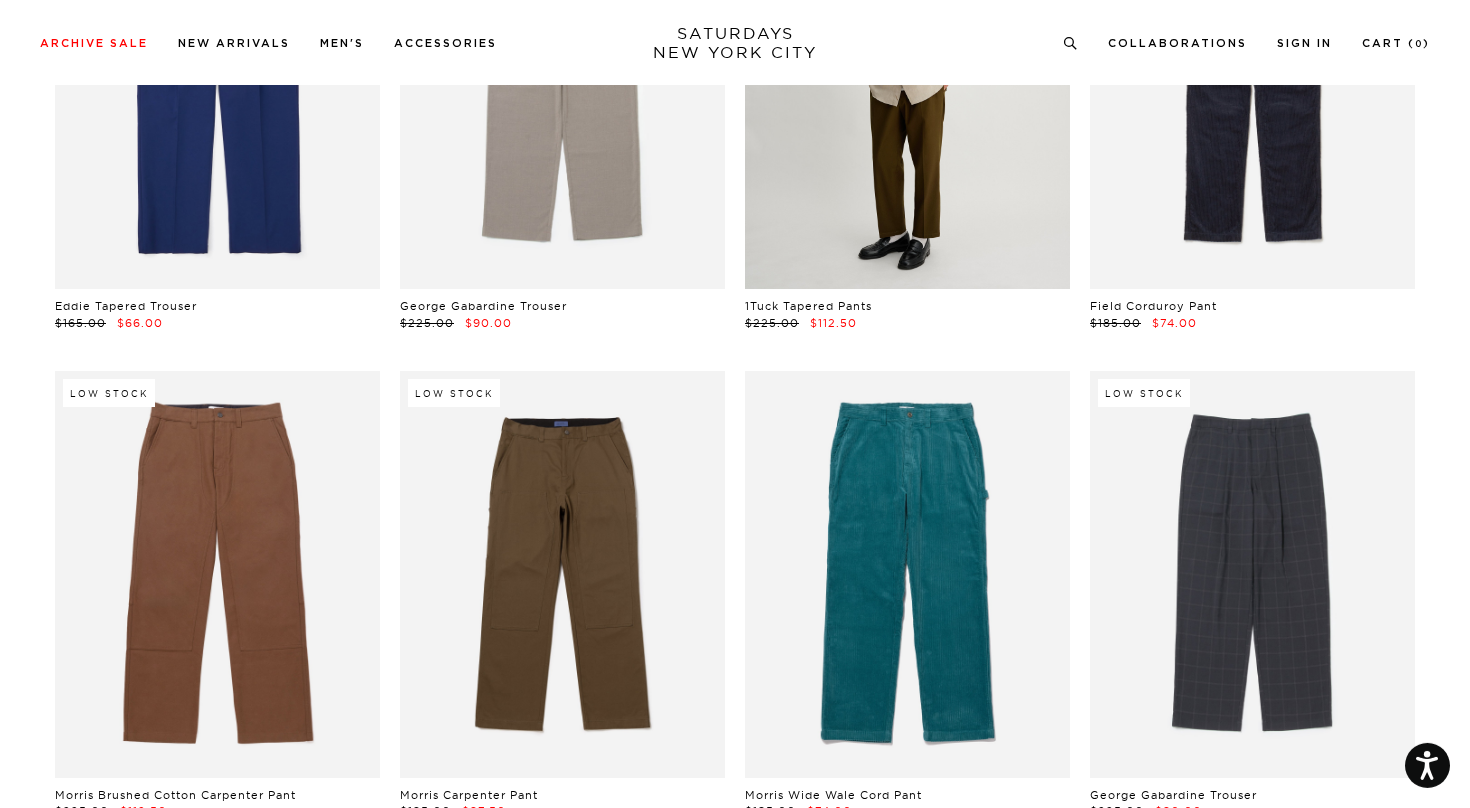 click at bounding box center [907, 86] 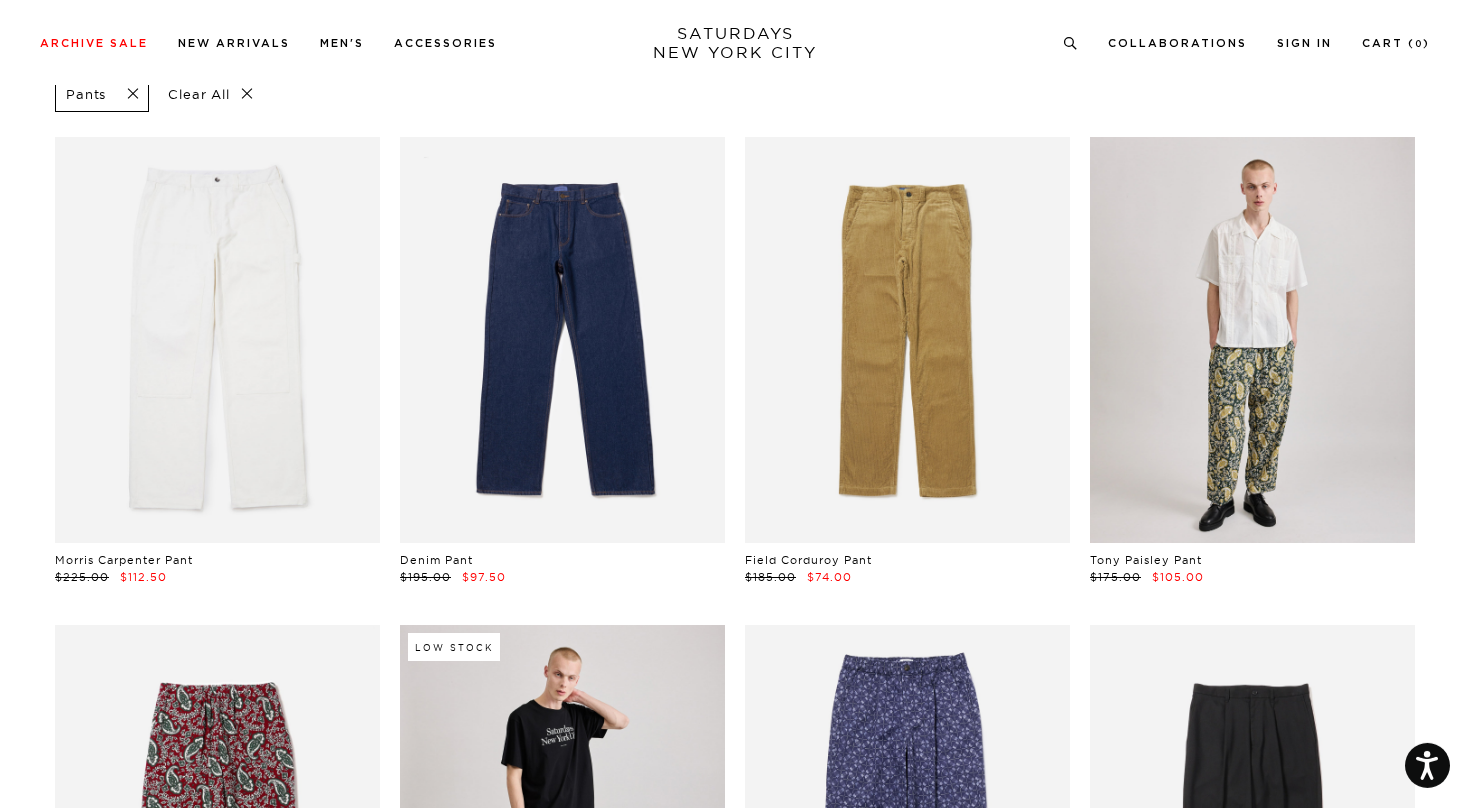 scroll, scrollTop: 146, scrollLeft: 0, axis: vertical 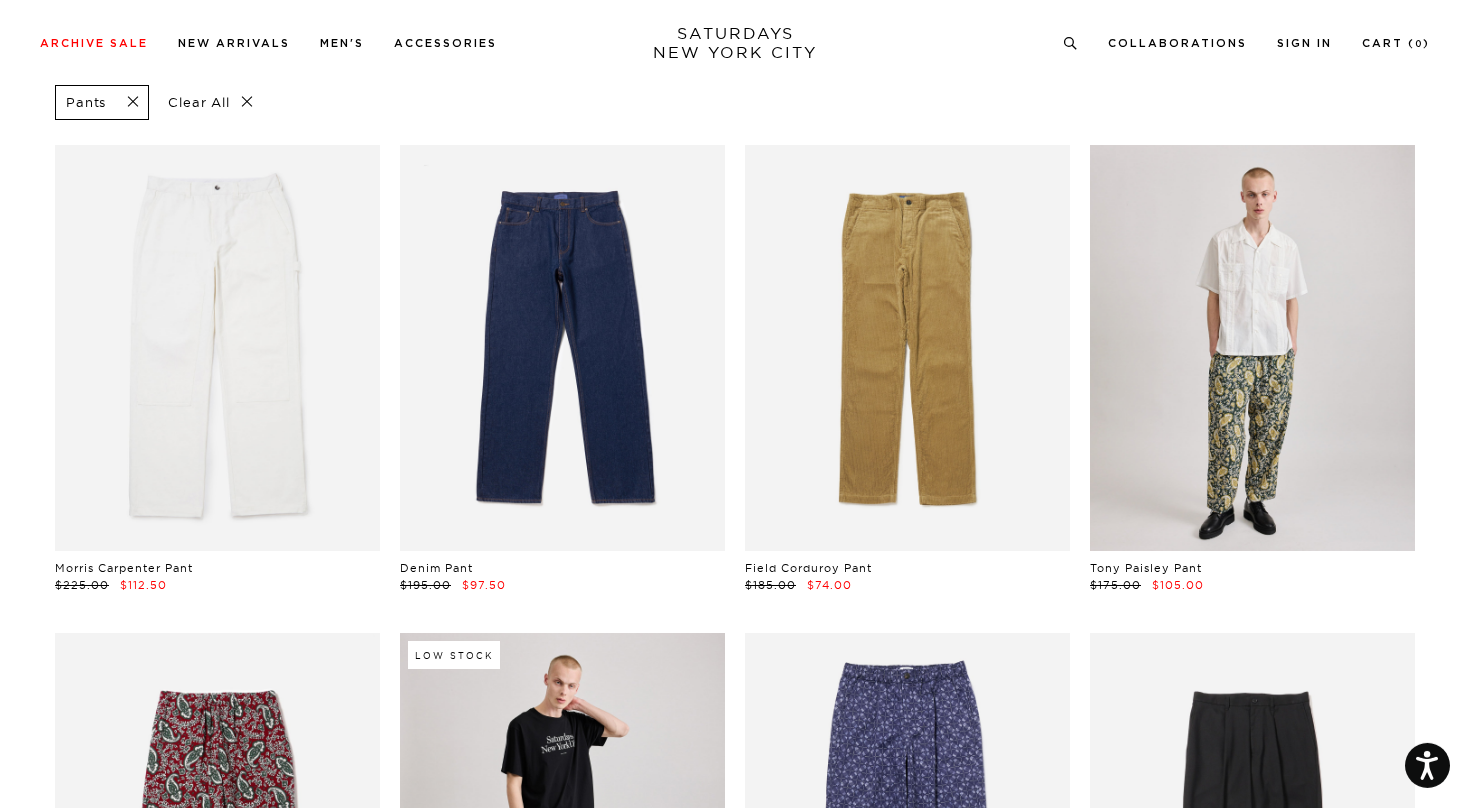 click at bounding box center [1252, 348] 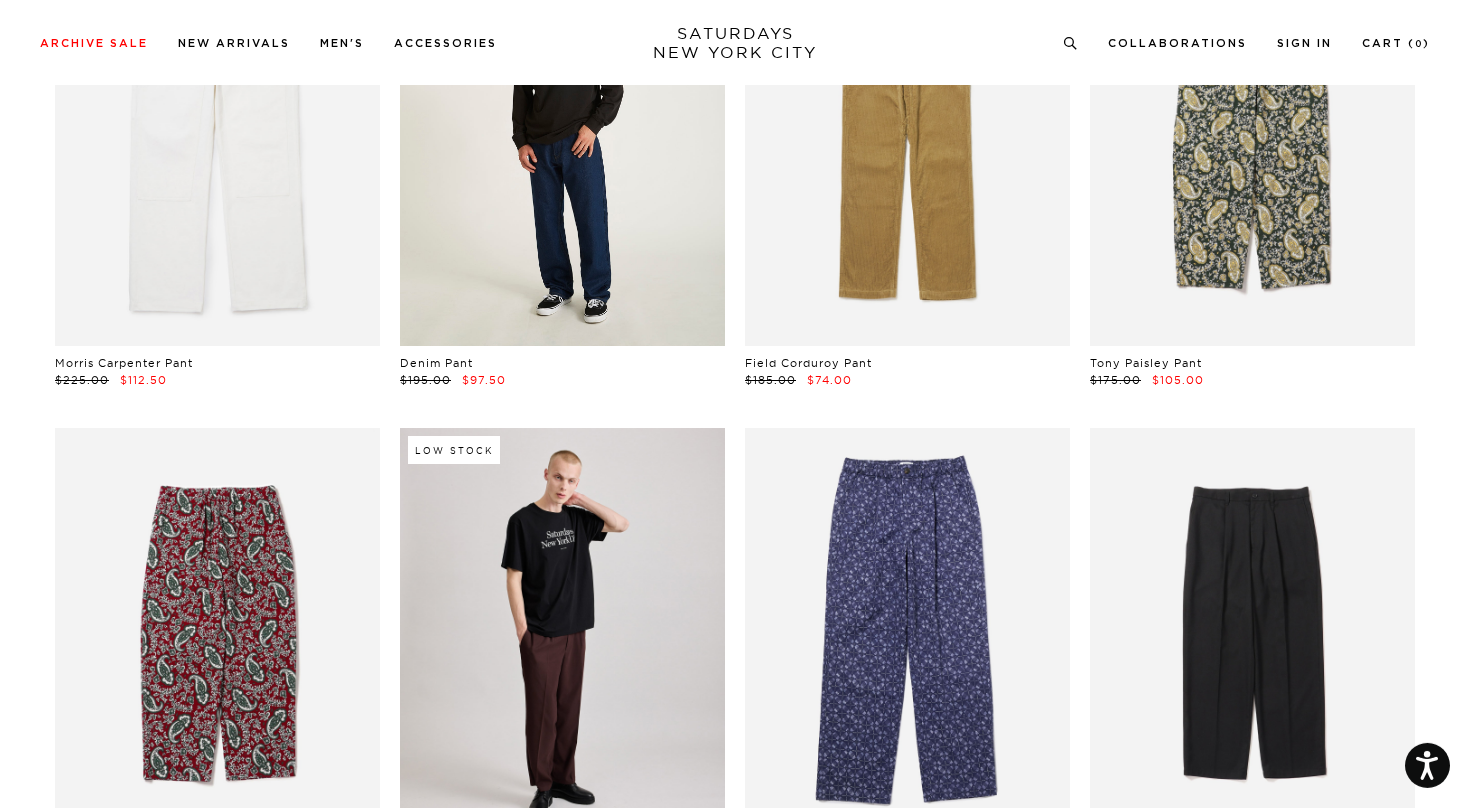scroll, scrollTop: 441, scrollLeft: 0, axis: vertical 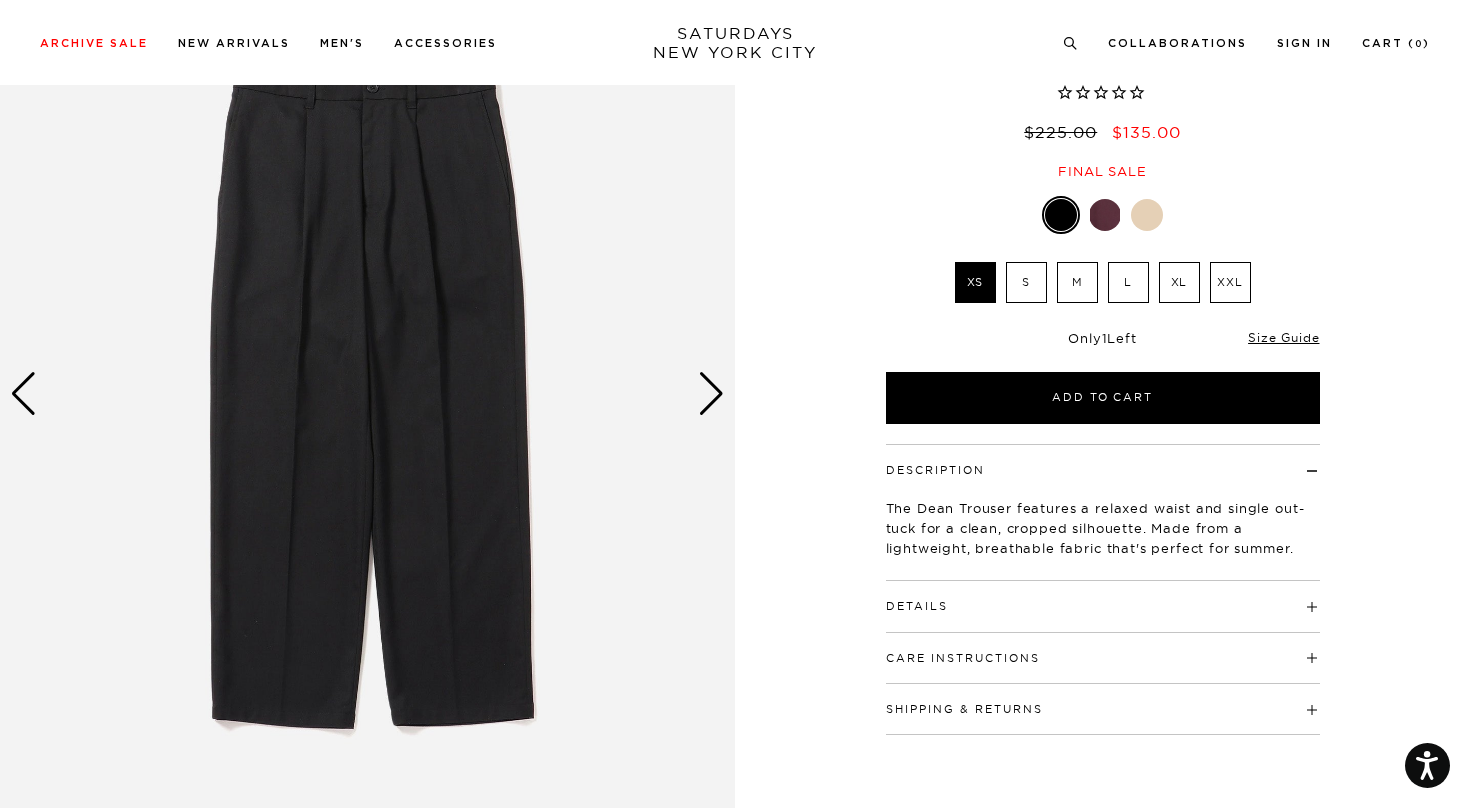 click on "Details" at bounding box center [1103, 597] 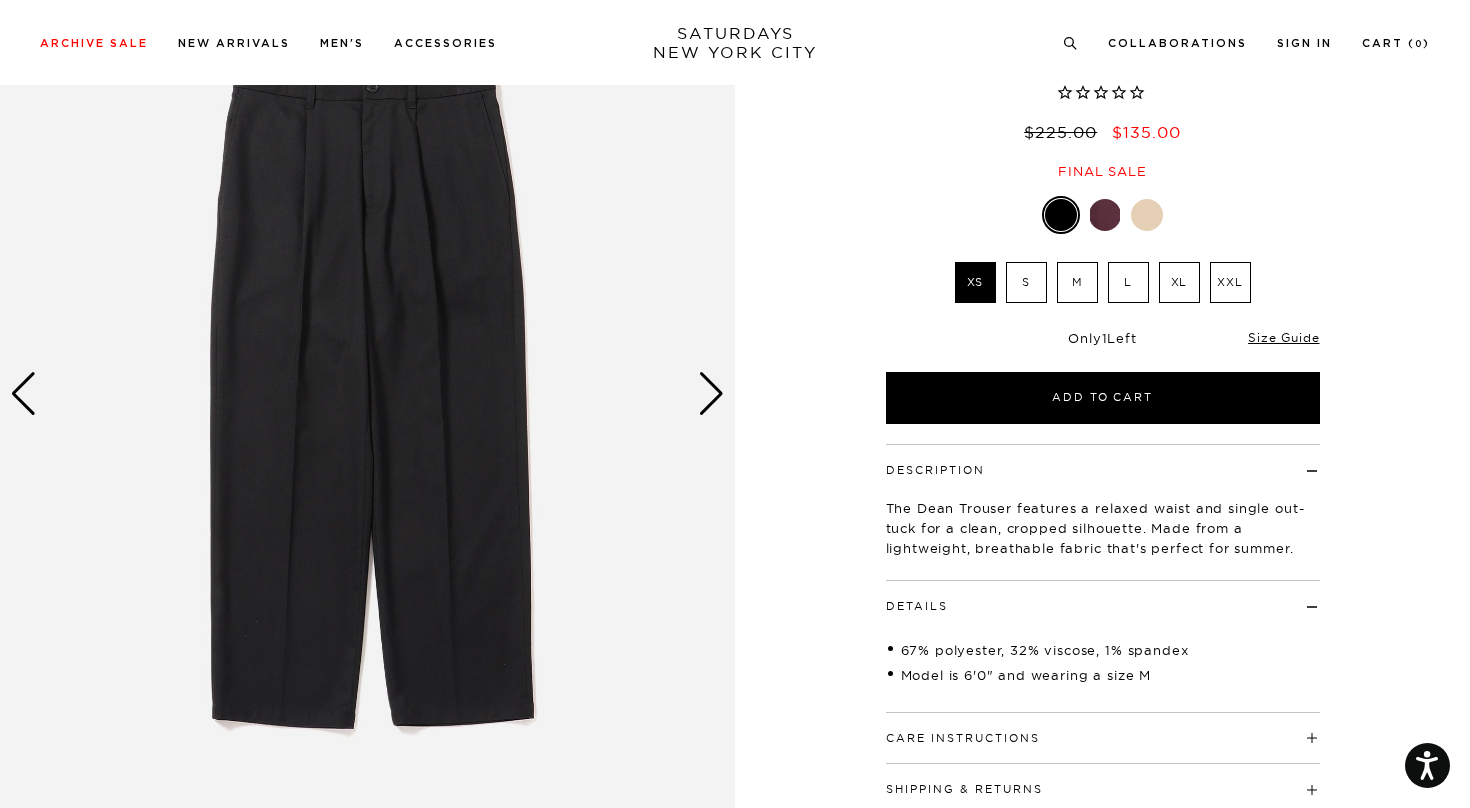 click on "Details" at bounding box center [1103, 597] 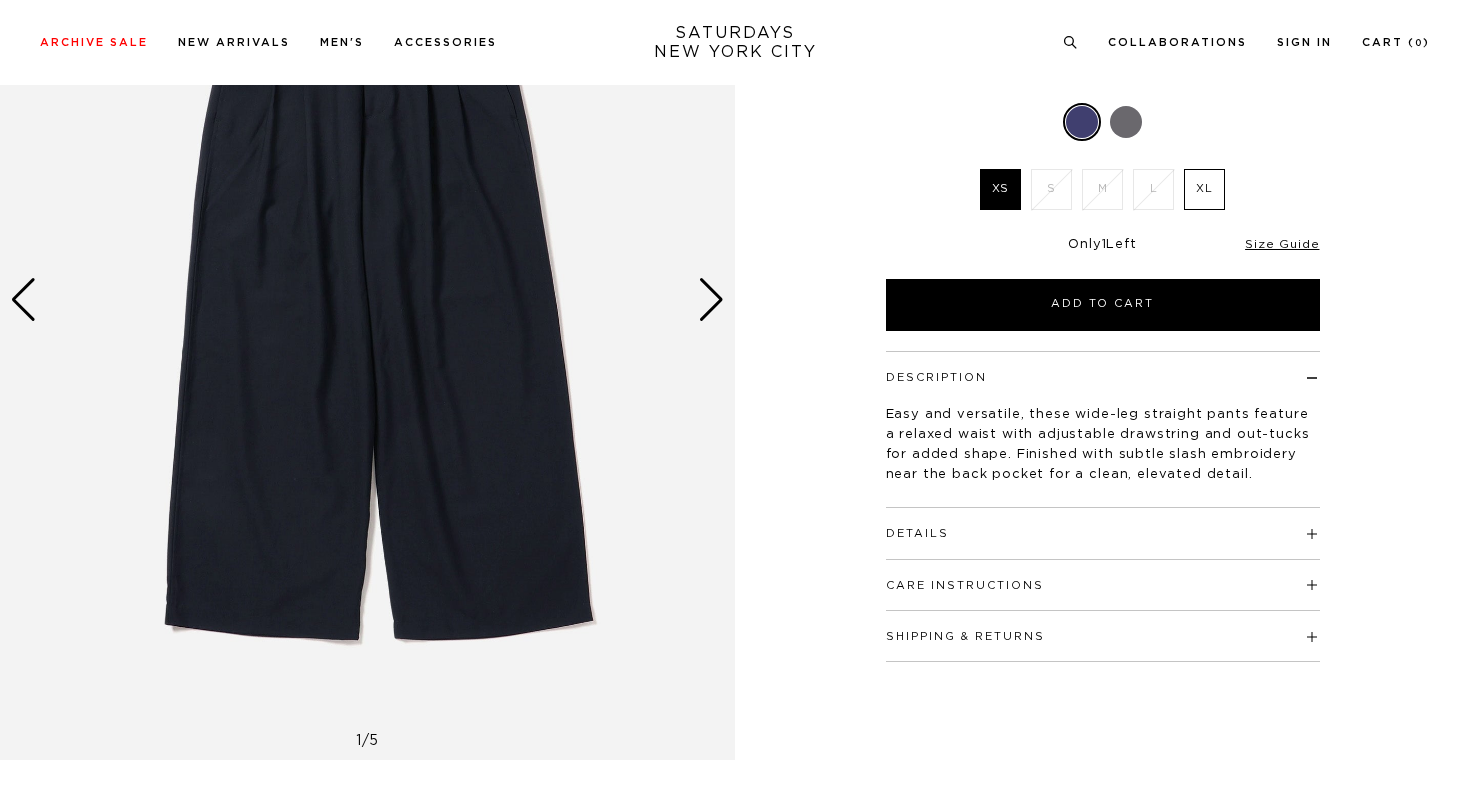 scroll, scrollTop: 277, scrollLeft: 0, axis: vertical 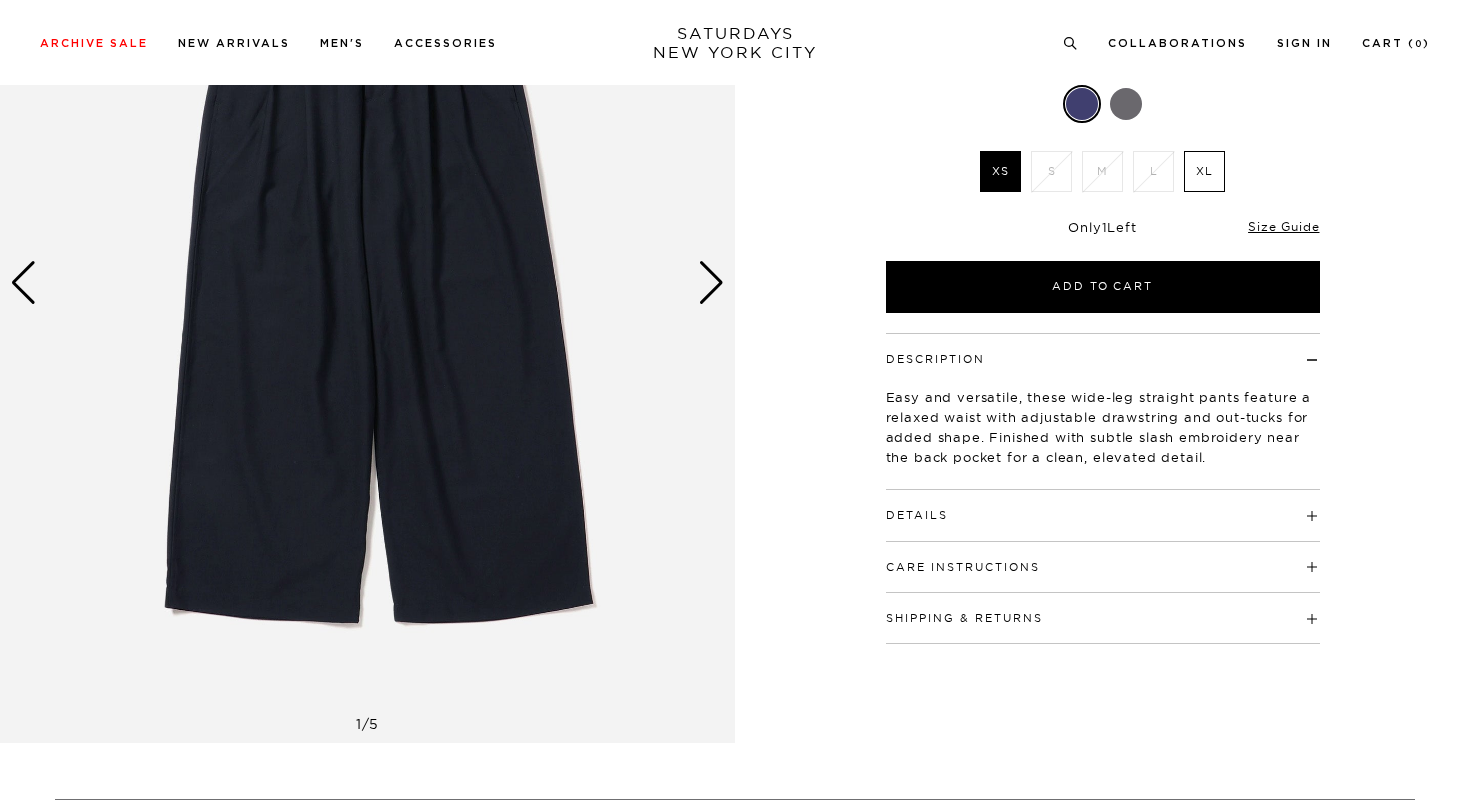 click on "Details" at bounding box center (1103, 506) 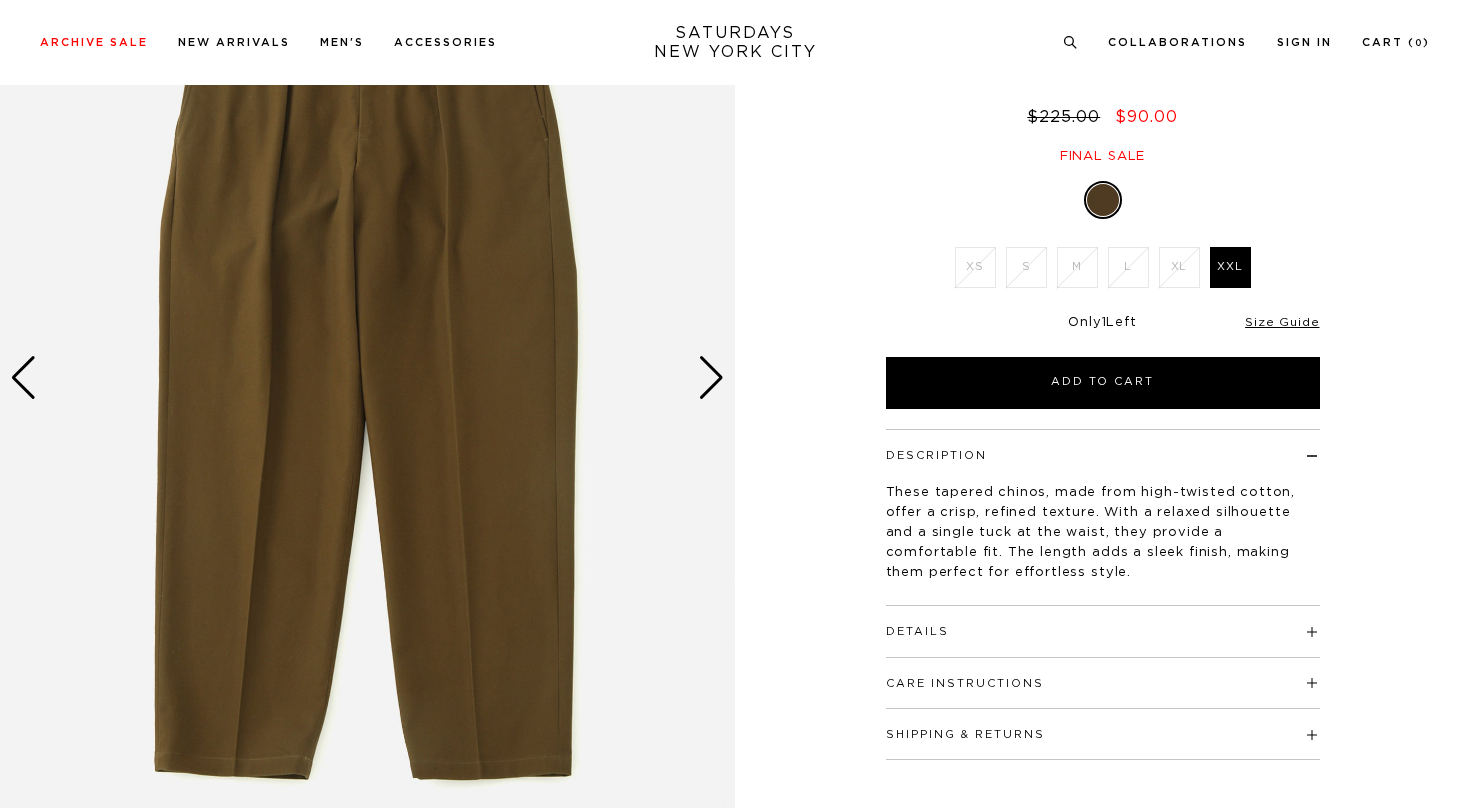 scroll, scrollTop: 215, scrollLeft: 0, axis: vertical 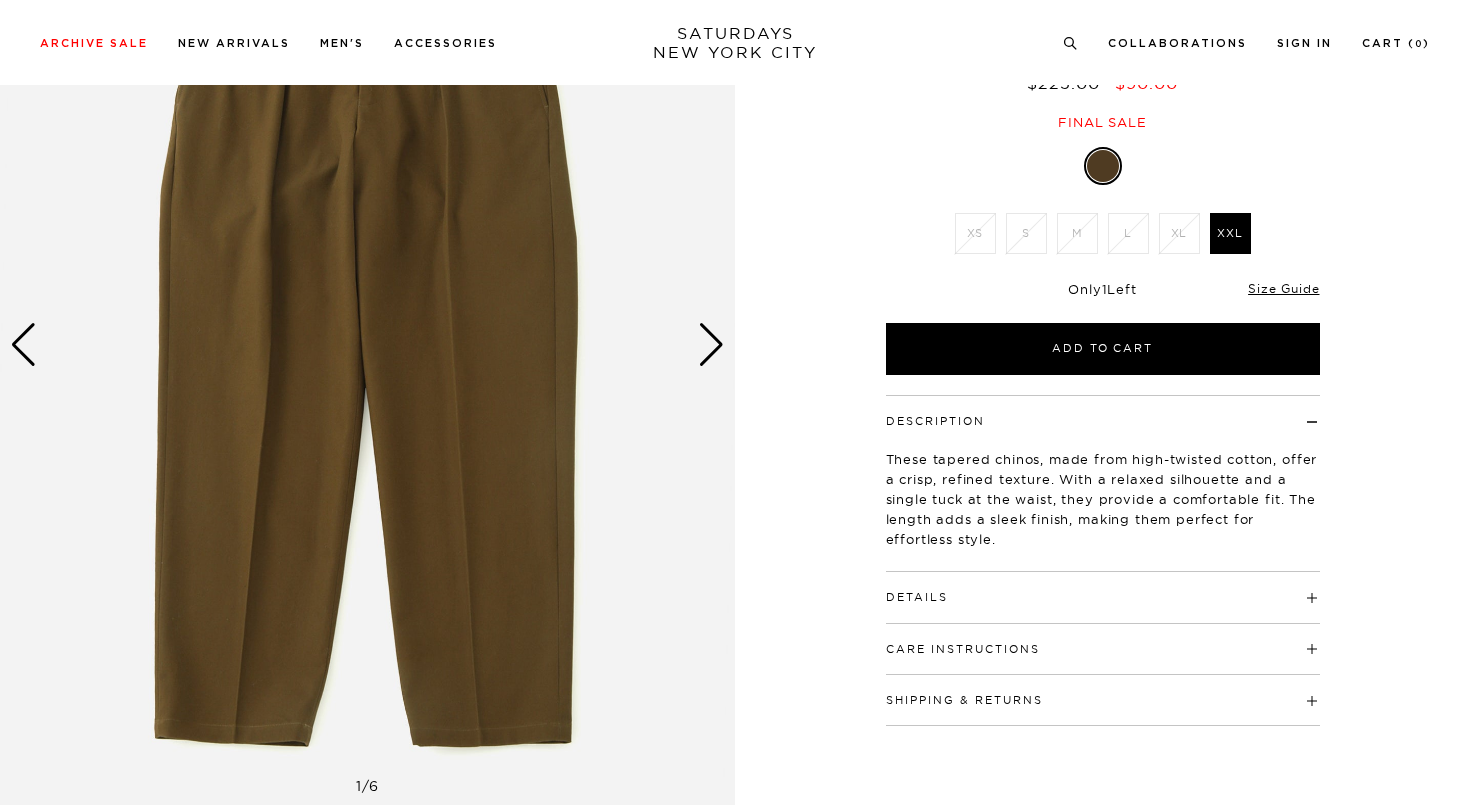 click on "Details
100% Cotton Relaxed fit Model is 6'0" and is wearing a size M" at bounding box center (1103, 597) 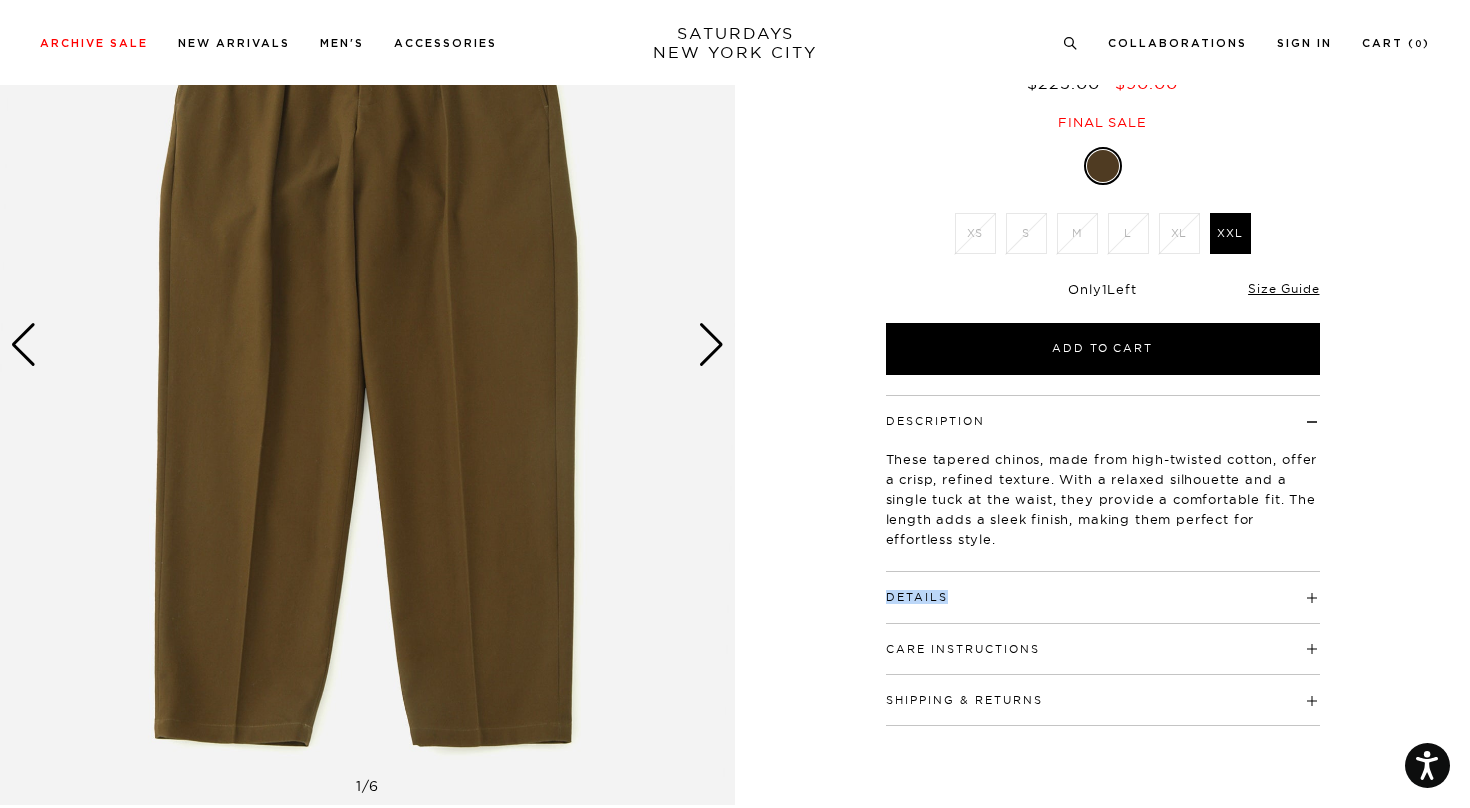 click on "Details
100% Cotton Relaxed fit Model is 6'0" and is wearing a size M" at bounding box center [1103, 597] 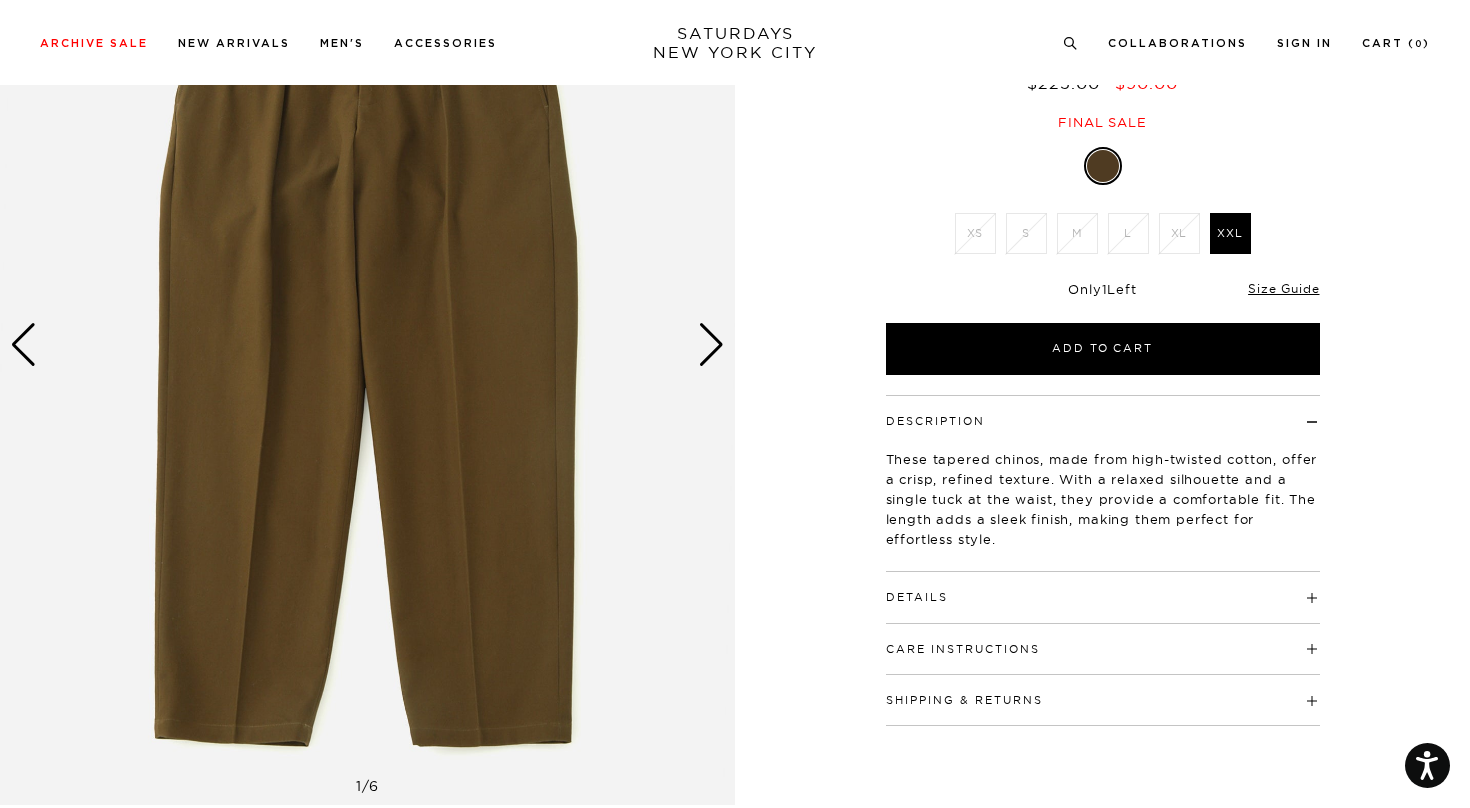 click on "Details" at bounding box center [1103, 588] 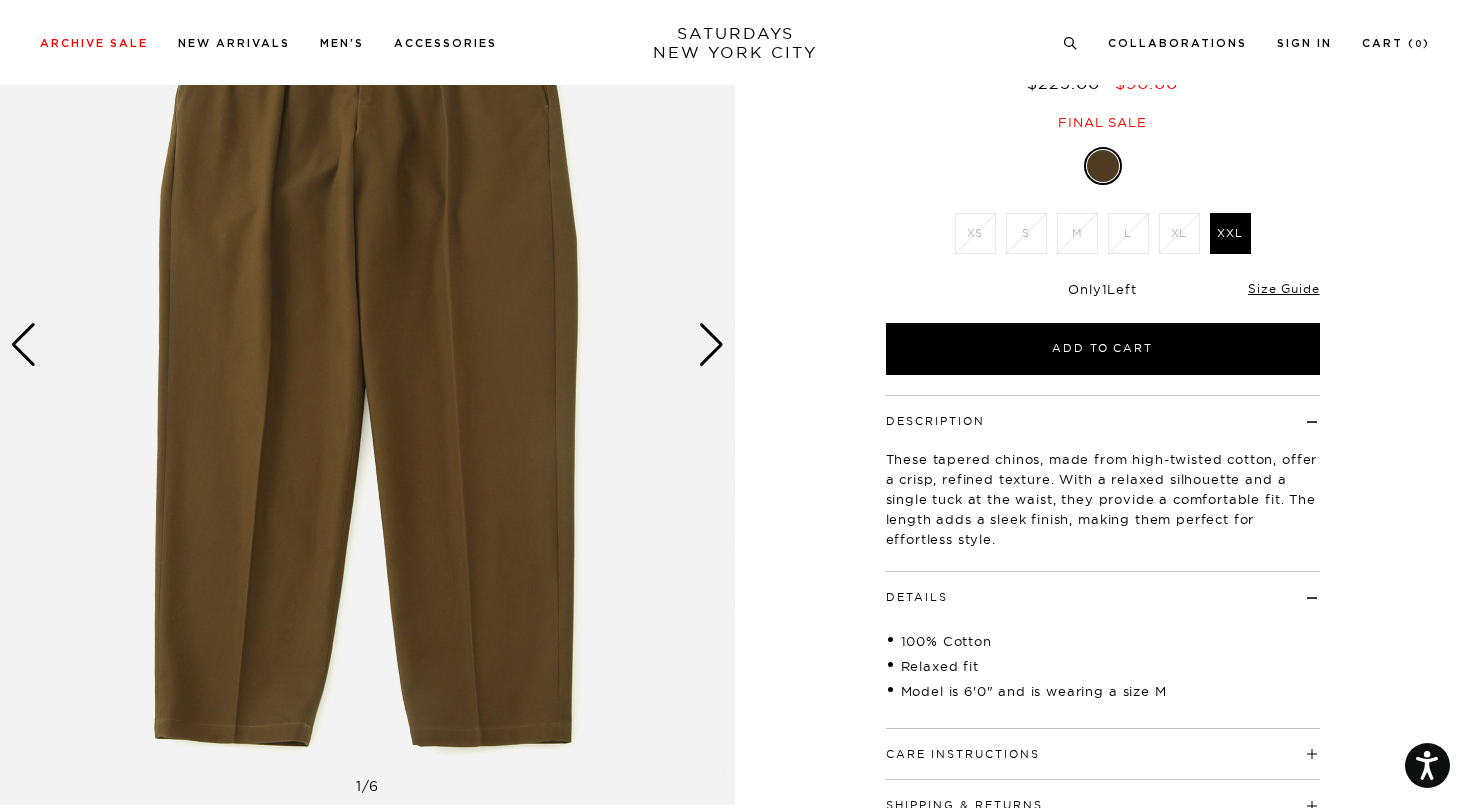 click on "Details" at bounding box center (1103, 588) 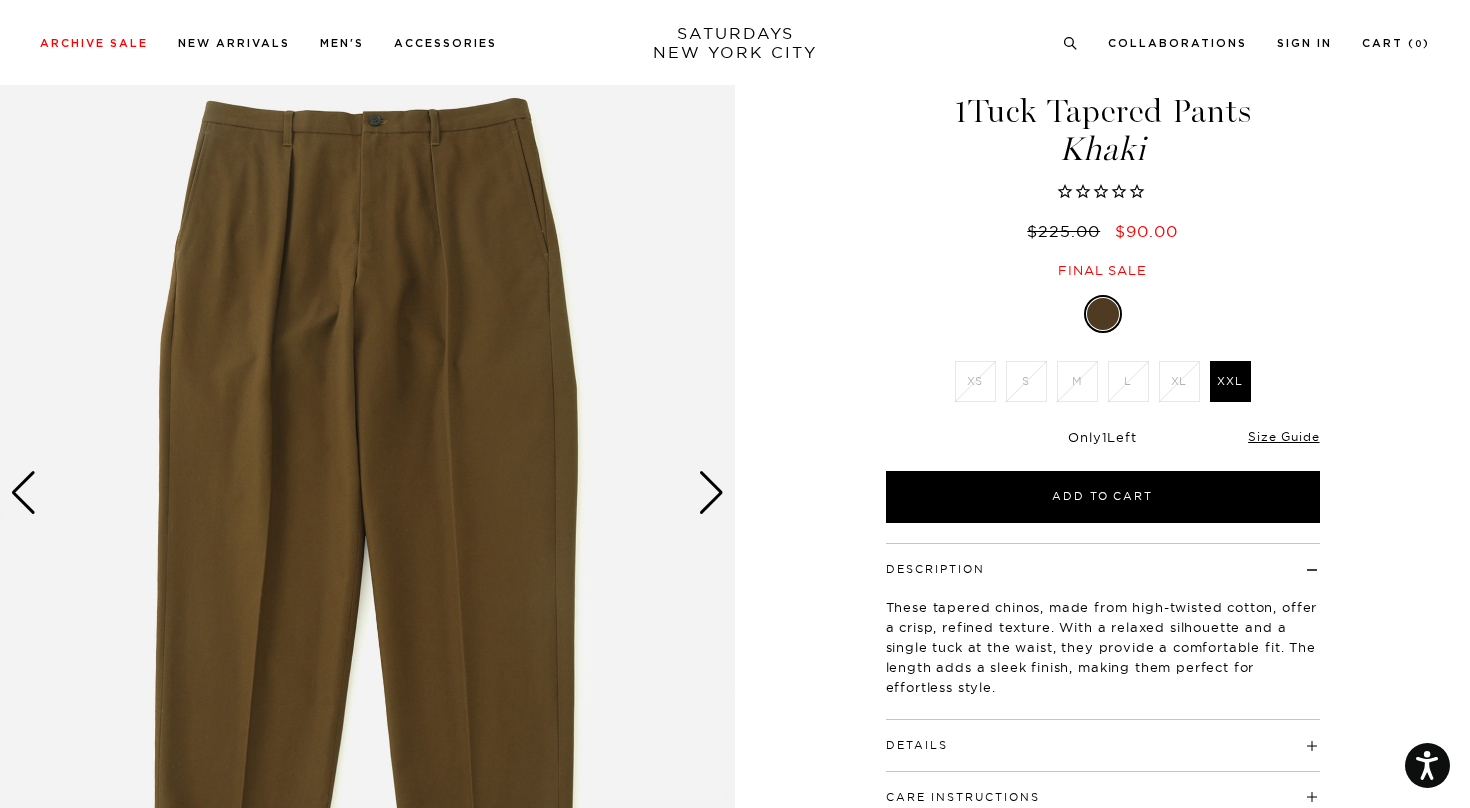 scroll, scrollTop: 65, scrollLeft: 0, axis: vertical 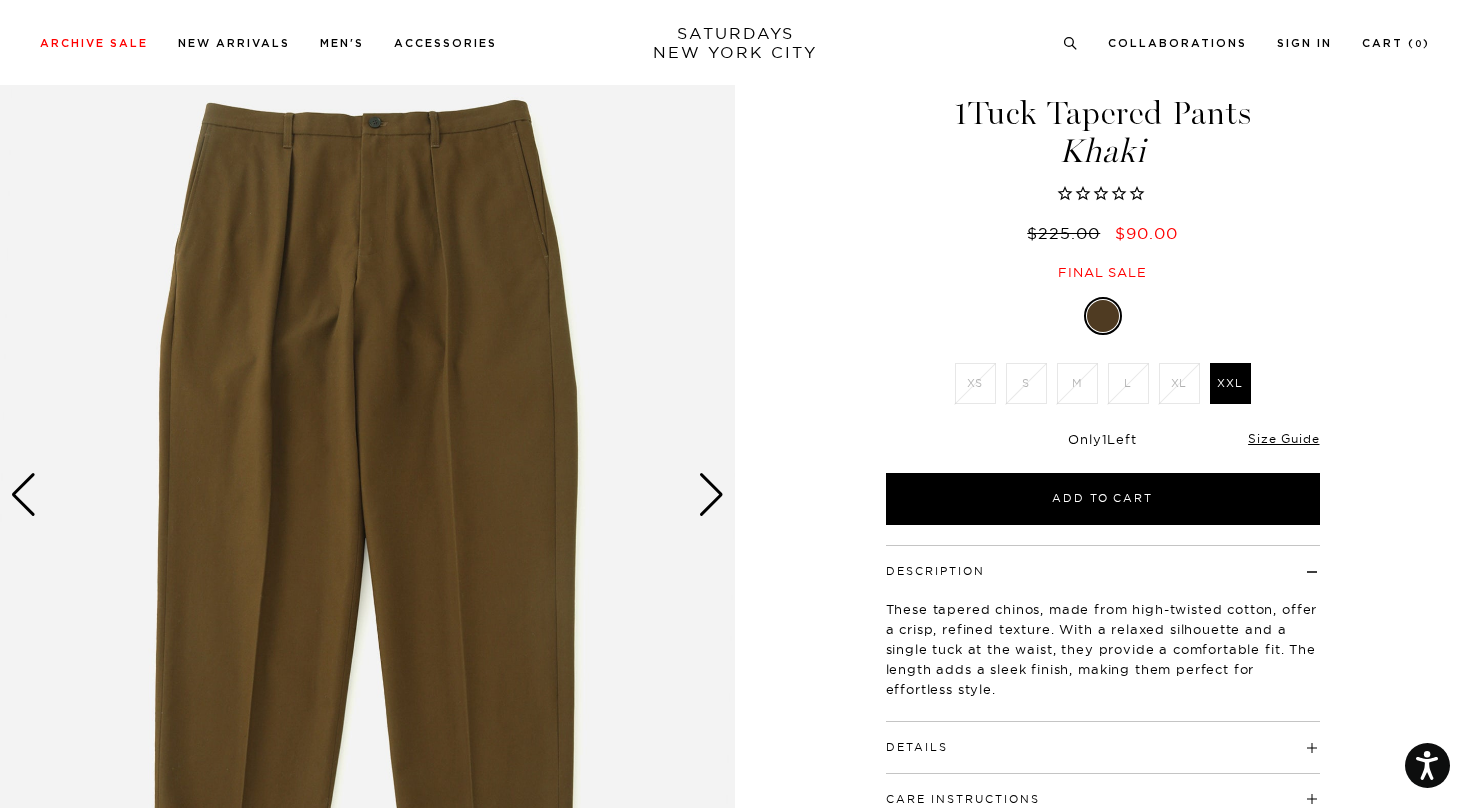 click at bounding box center [367, 495] 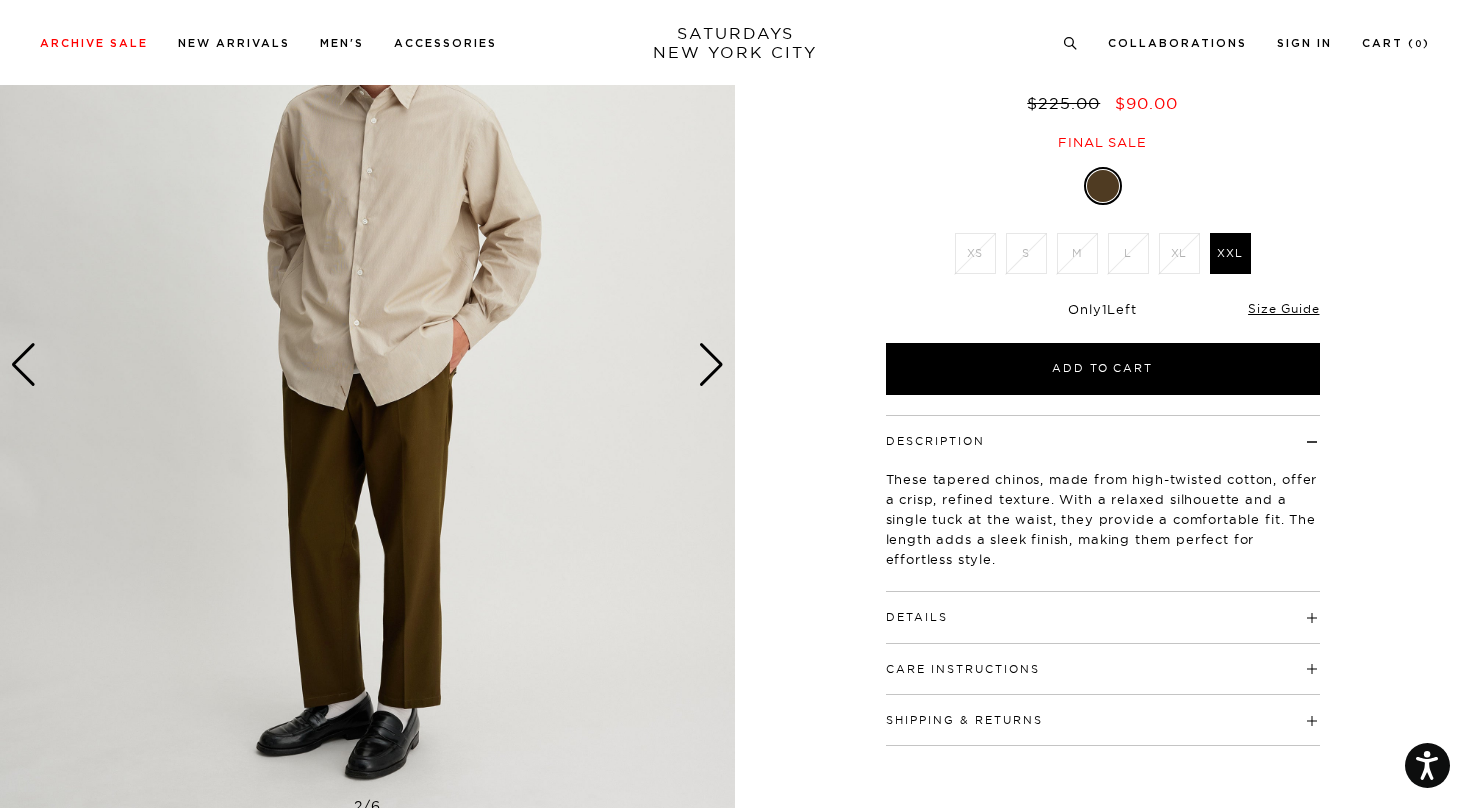scroll, scrollTop: 220, scrollLeft: 0, axis: vertical 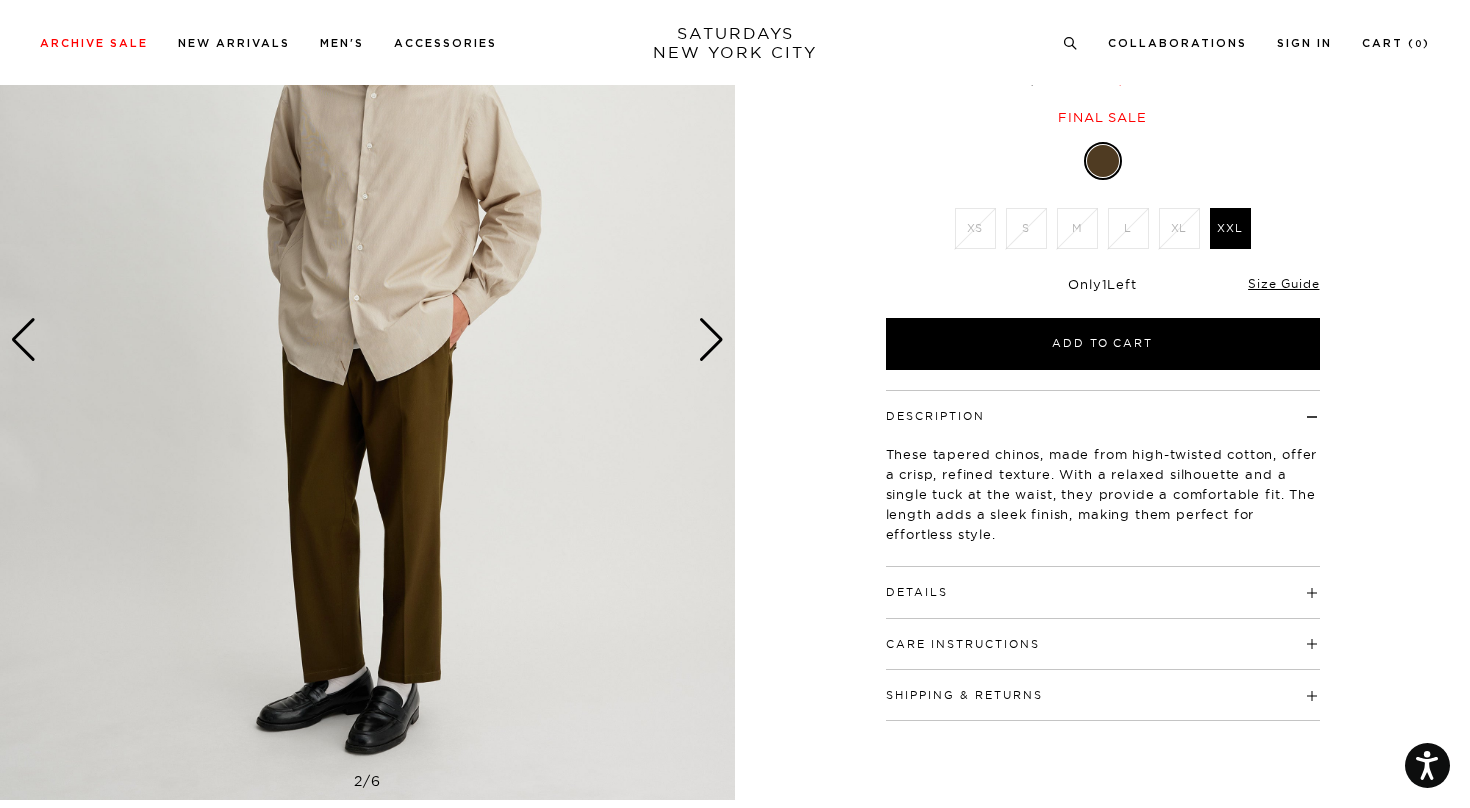click at bounding box center [711, 340] 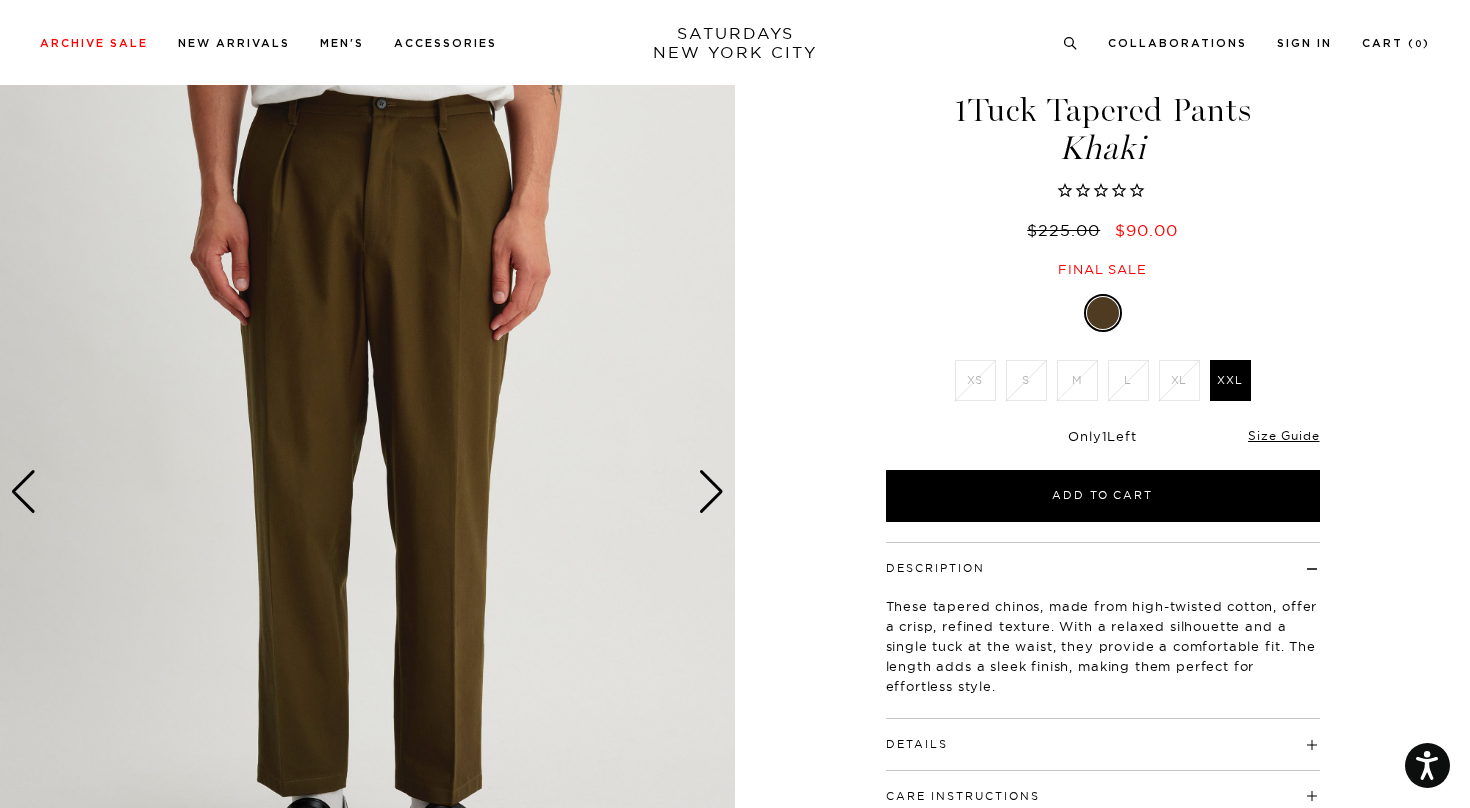 scroll, scrollTop: 53, scrollLeft: 0, axis: vertical 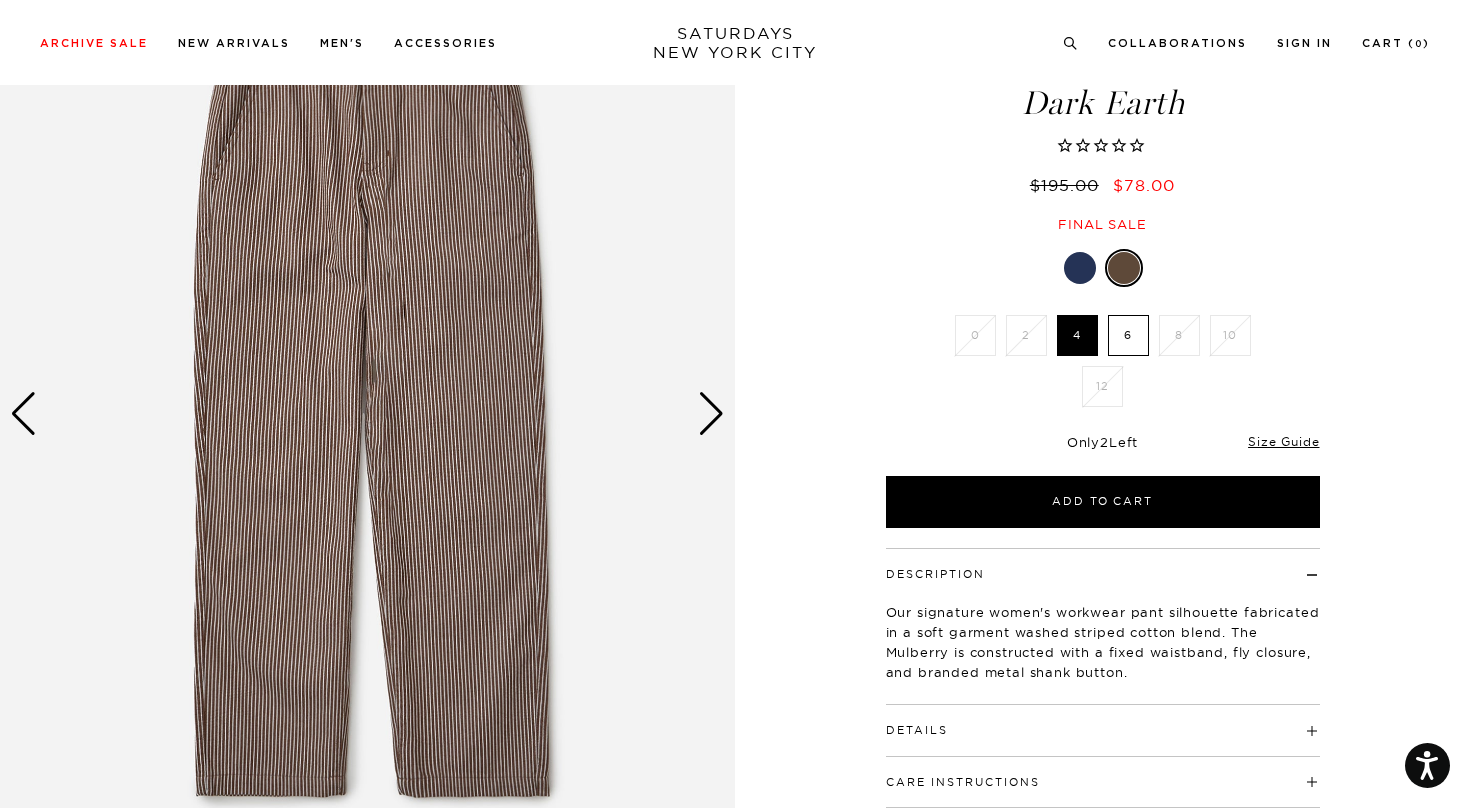 click at bounding box center (711, 414) 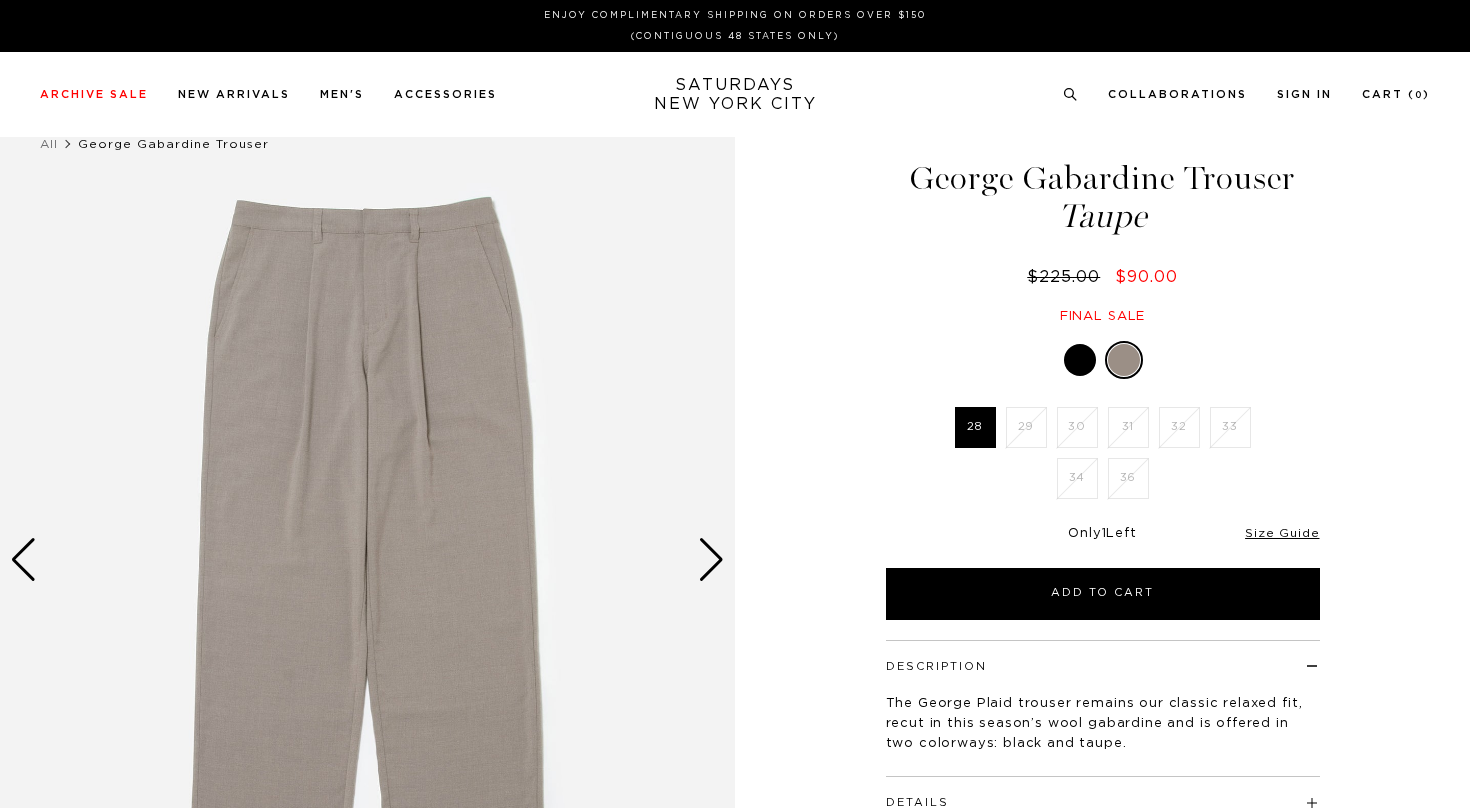 scroll, scrollTop: 0, scrollLeft: 0, axis: both 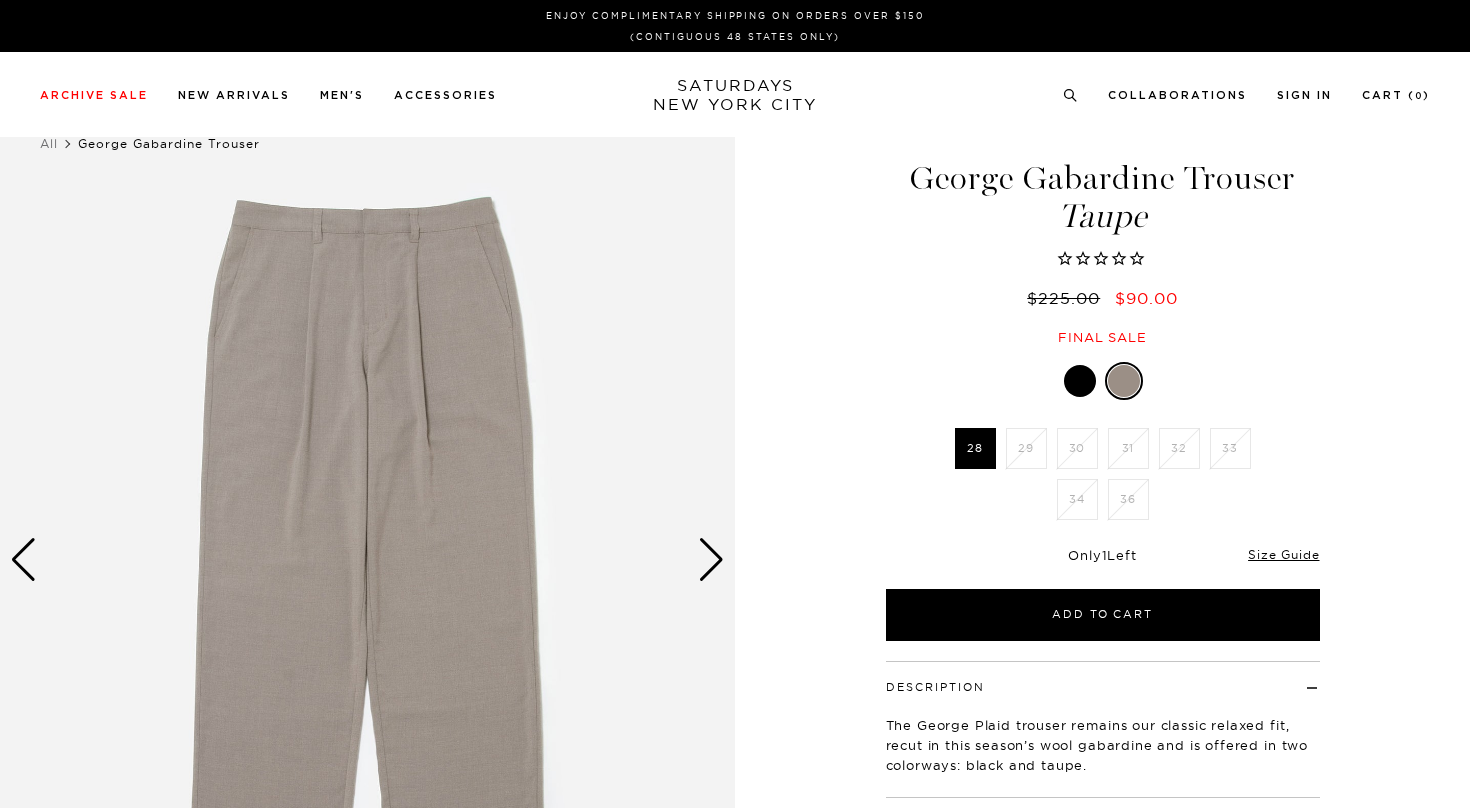 click at bounding box center [711, 560] 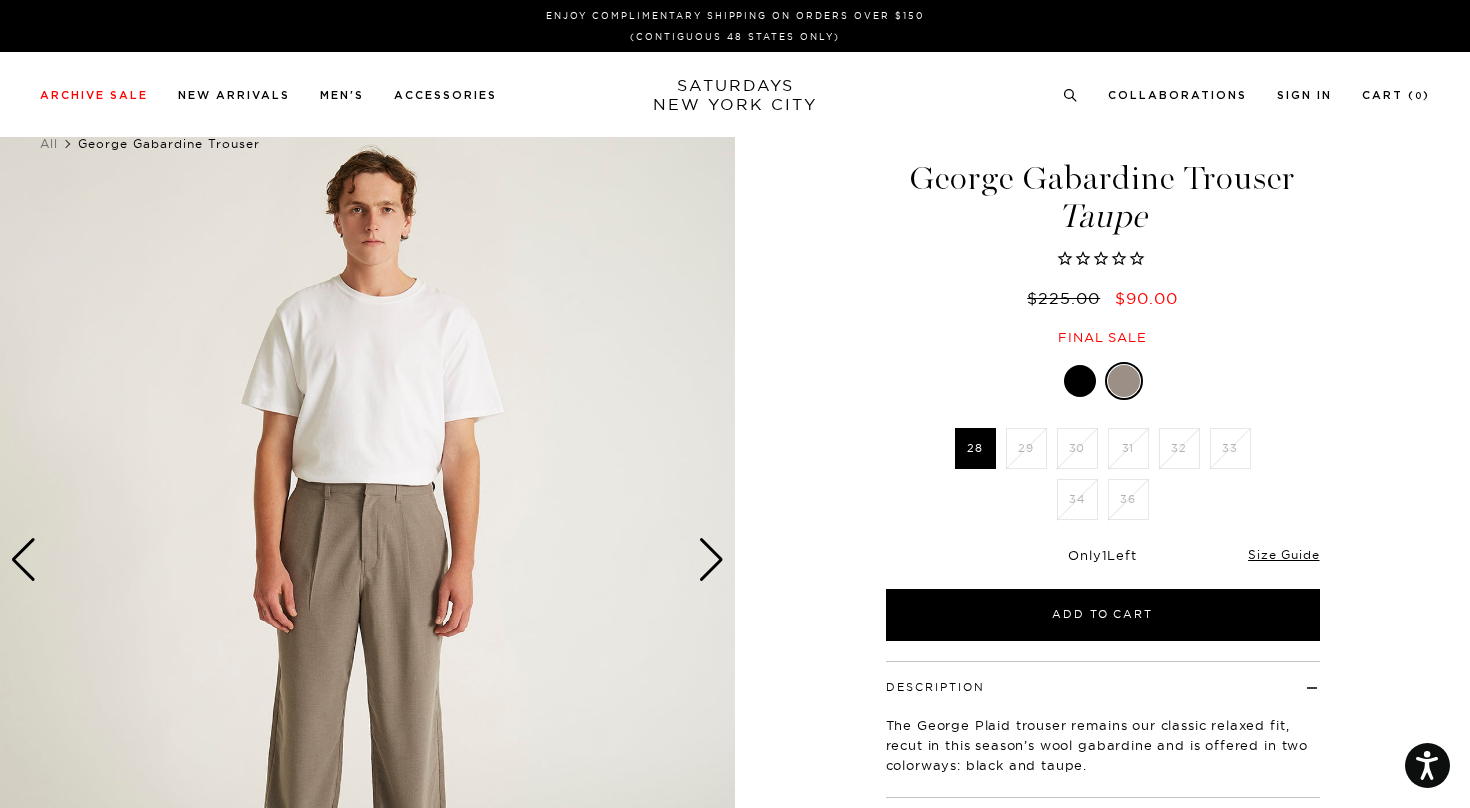 click at bounding box center (711, 560) 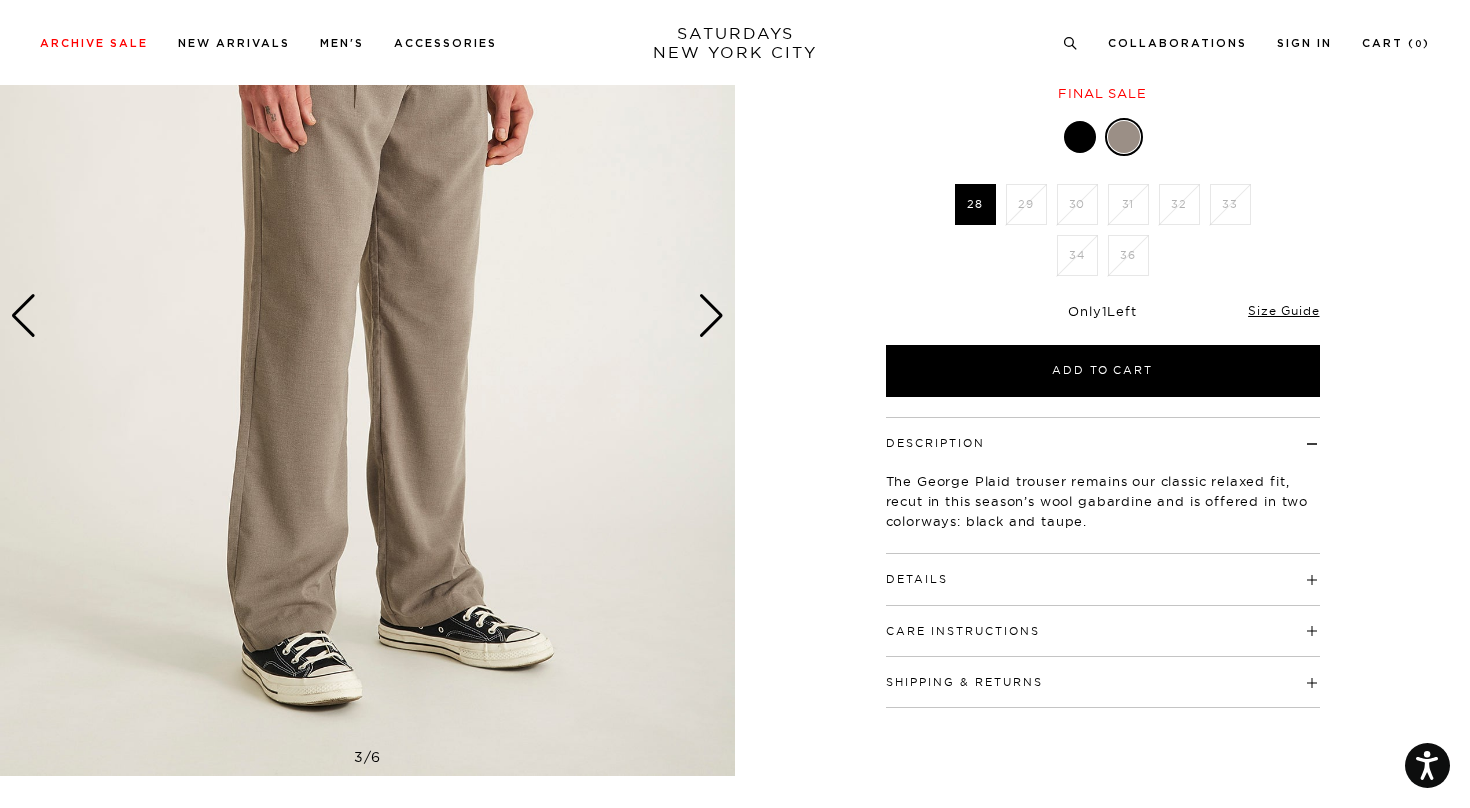 scroll, scrollTop: 320, scrollLeft: 0, axis: vertical 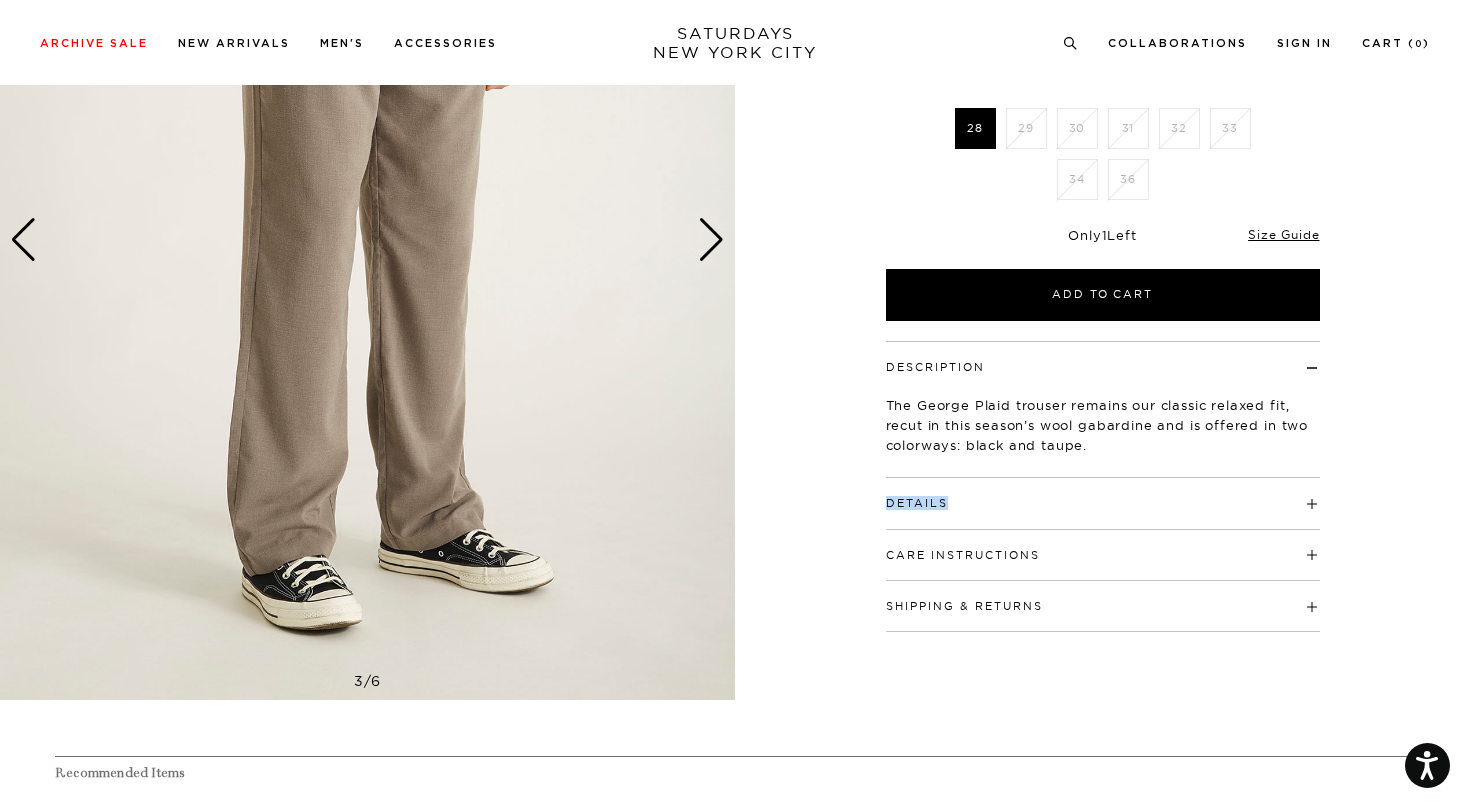 click on "Details
Fixed waistband with belt loops Front zipper fly with hidden hook and bar closure on waistband Seasonal plaid design Front slash pockets with inner coin pocket  Embroidered Slash logo embroidery next to back pocket Model is 6'0" and wearing a size 32" at bounding box center (1103, 503) 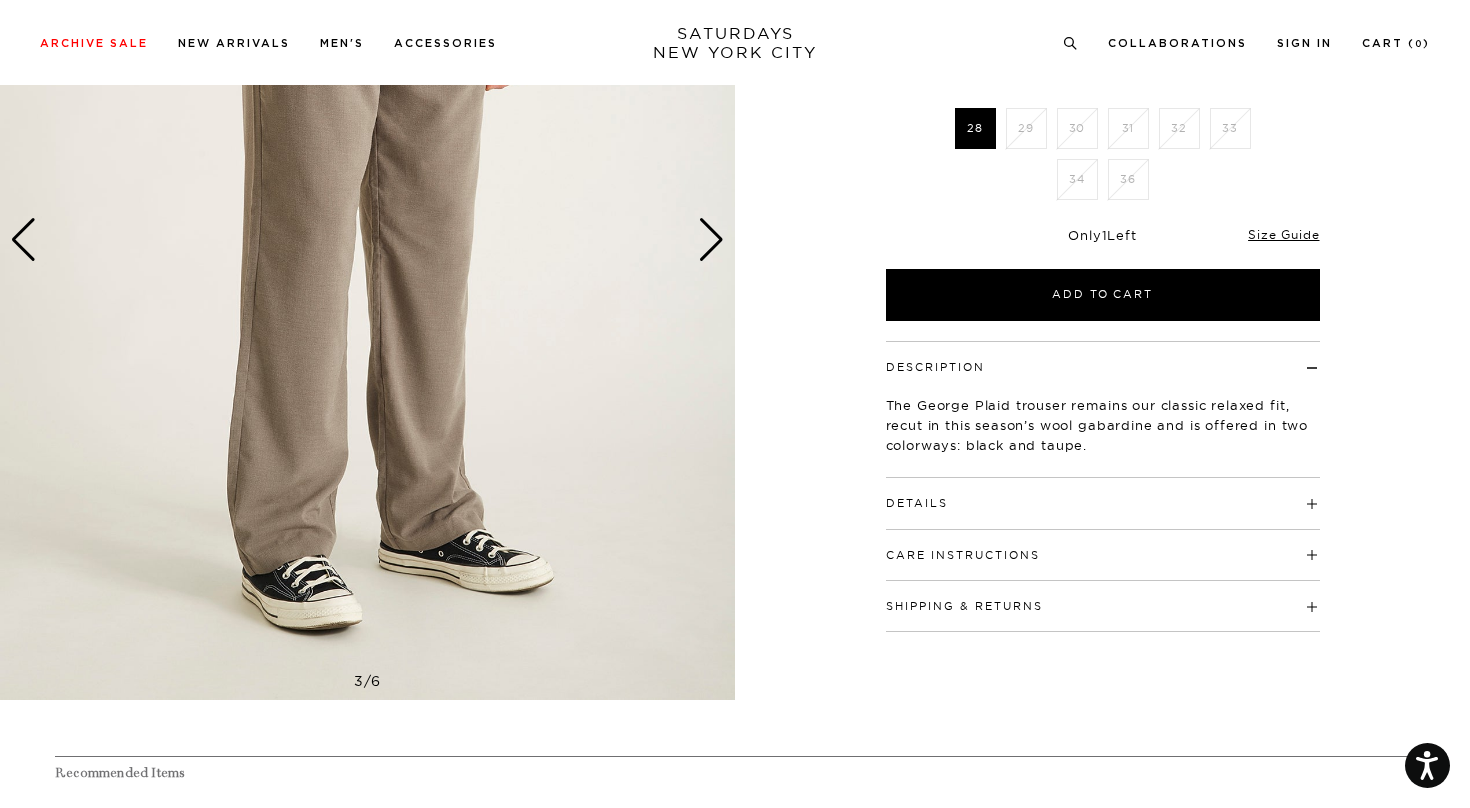 click on "Details" at bounding box center (1103, 494) 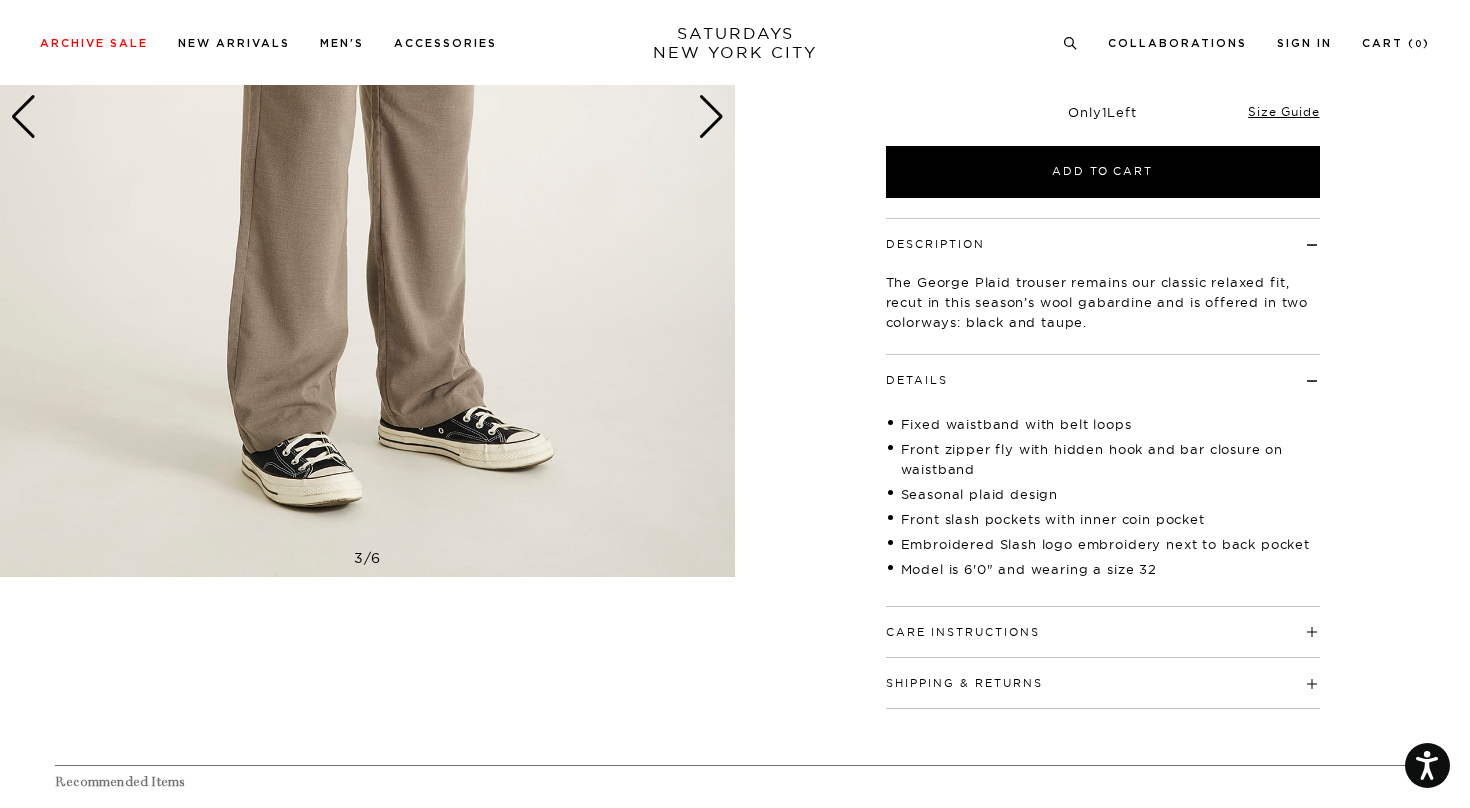 scroll, scrollTop: 483, scrollLeft: 0, axis: vertical 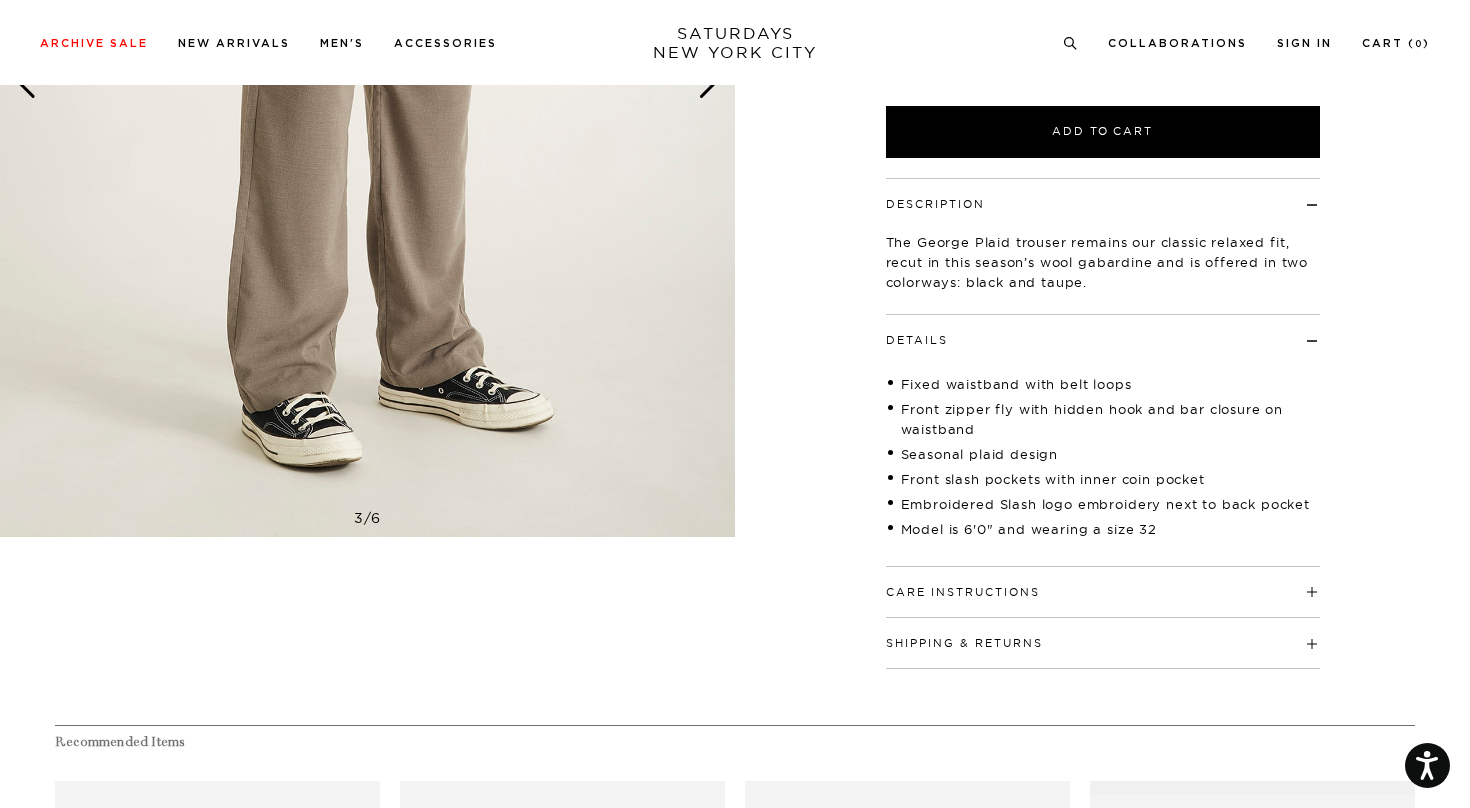 click on "Care Instructions" at bounding box center [1103, 583] 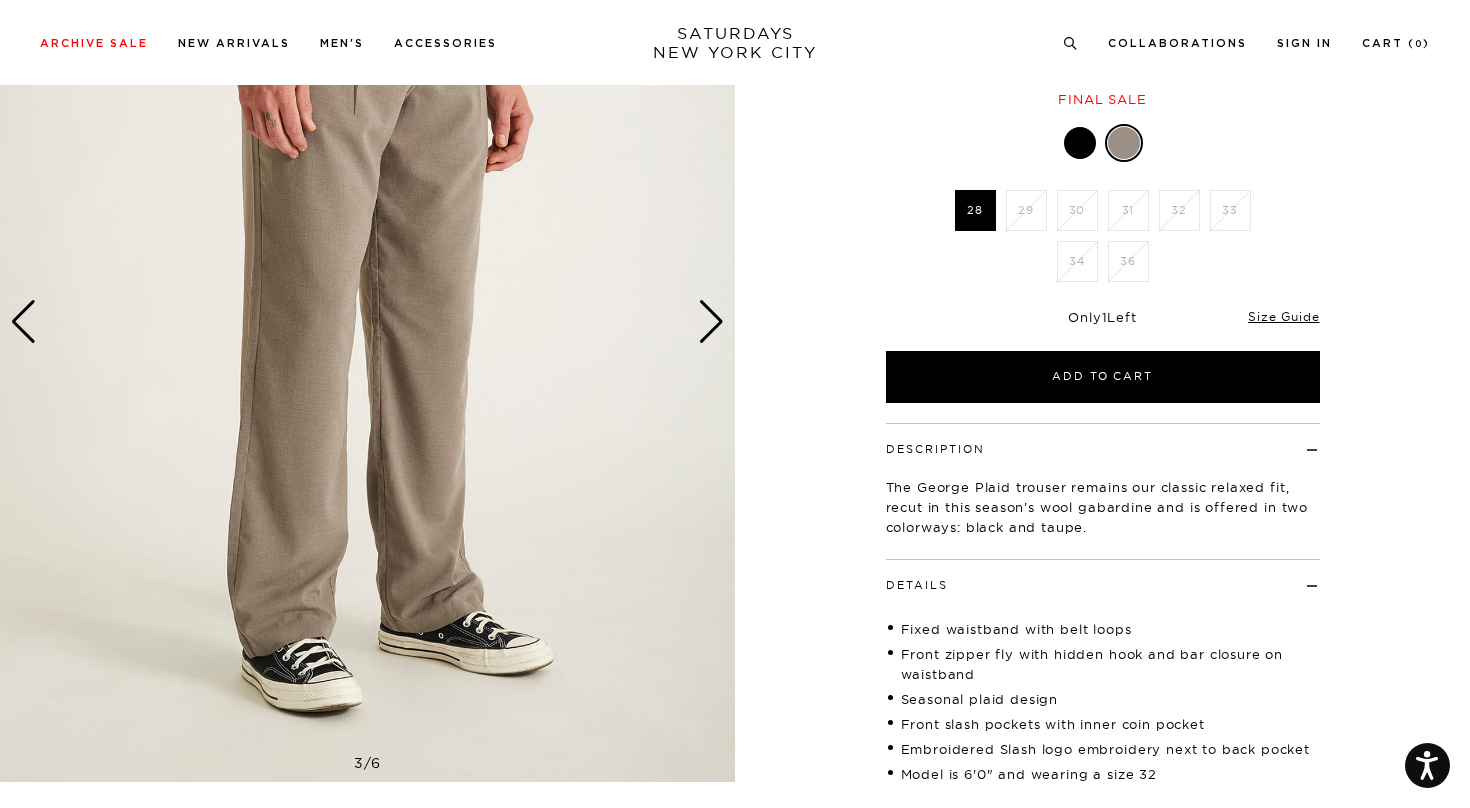 scroll, scrollTop: 5, scrollLeft: 0, axis: vertical 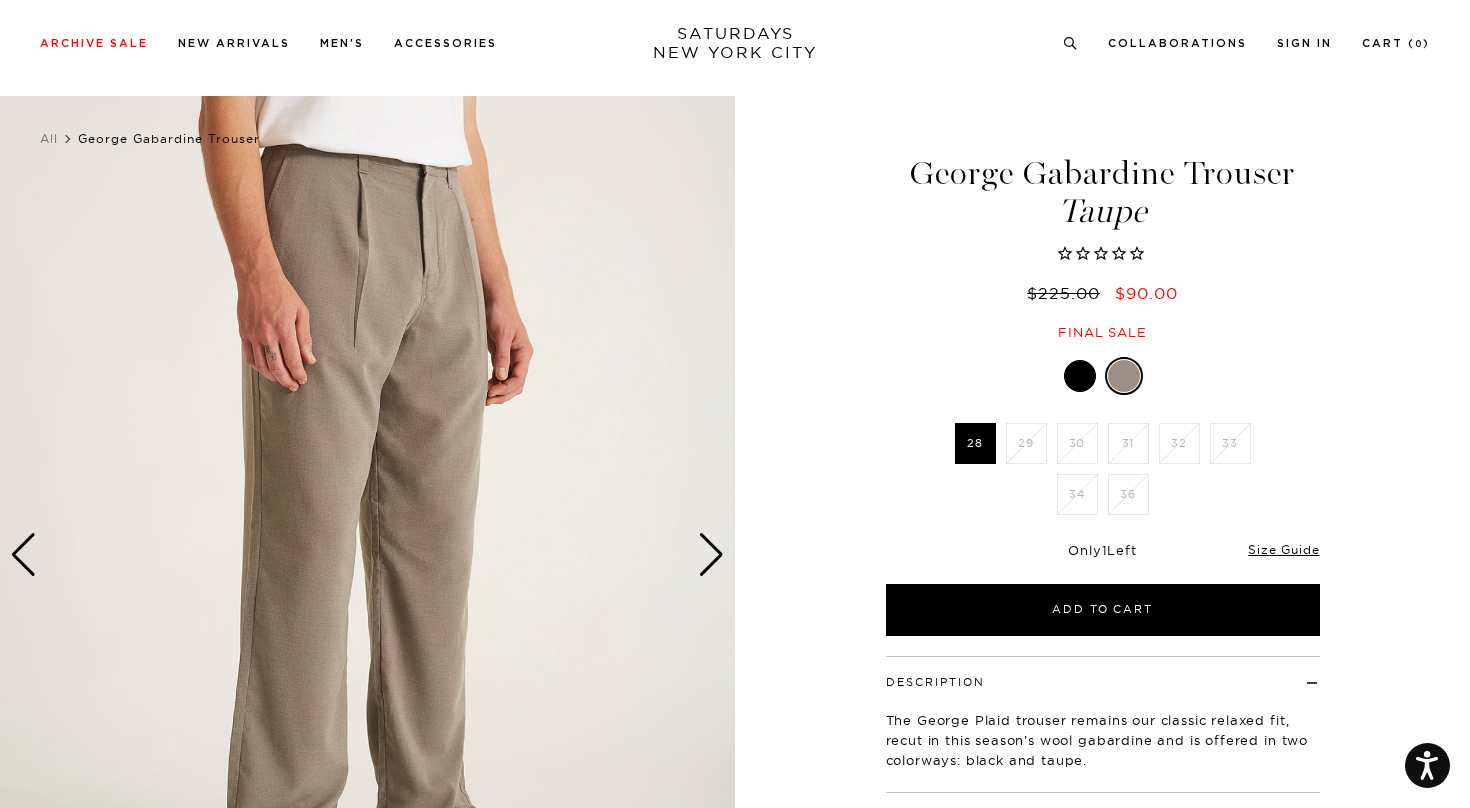 click at bounding box center (711, 555) 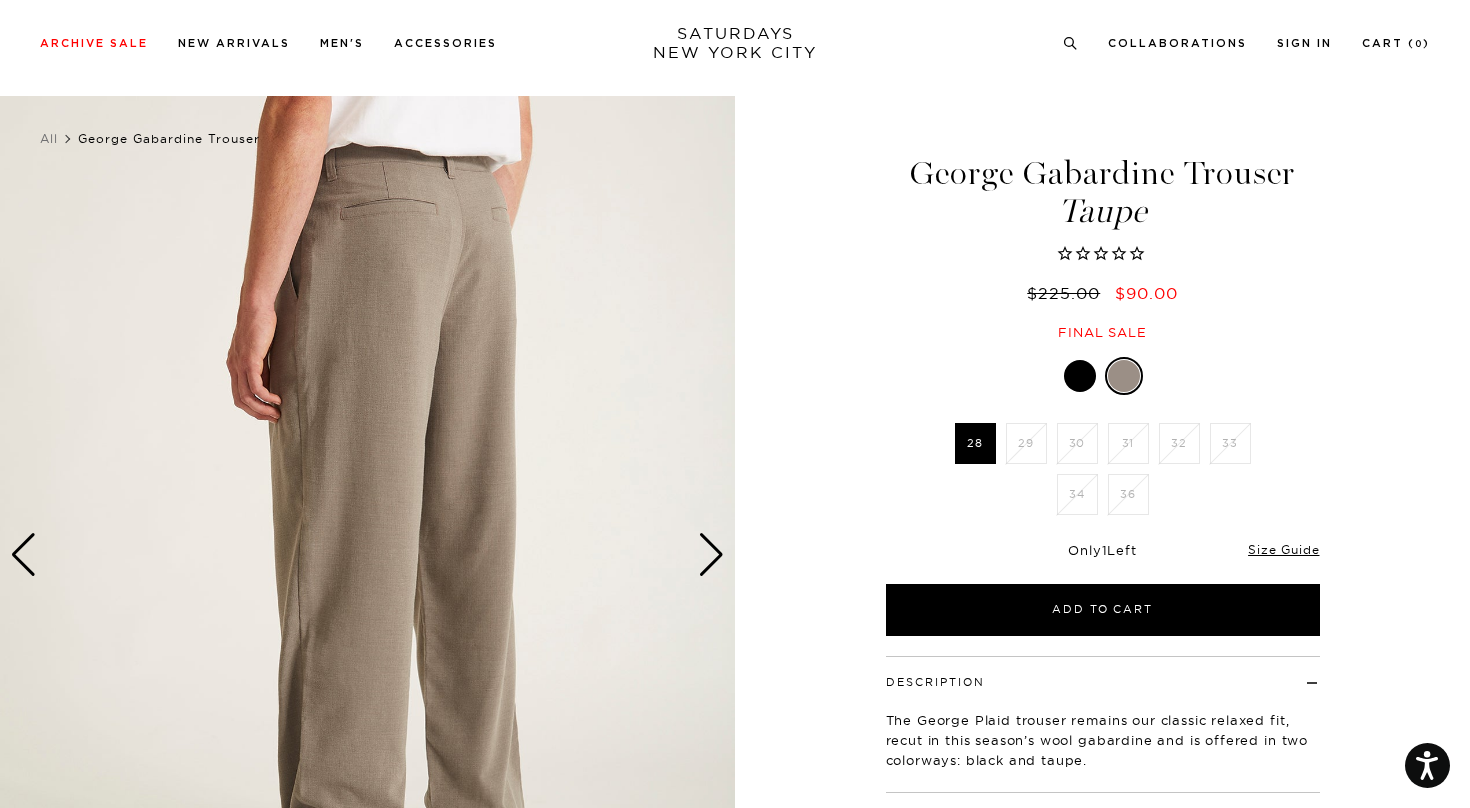 click at bounding box center [711, 555] 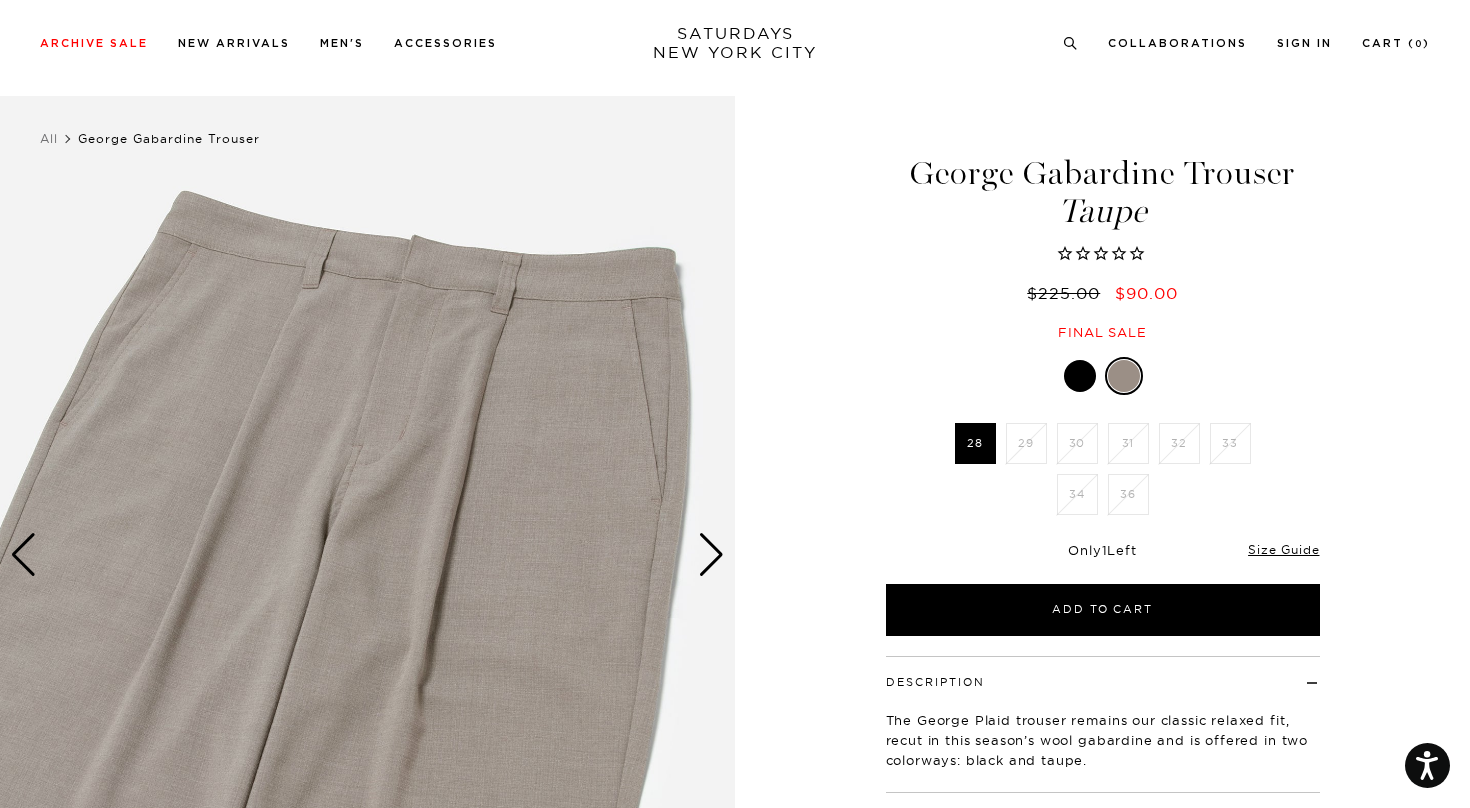 click at bounding box center (711, 555) 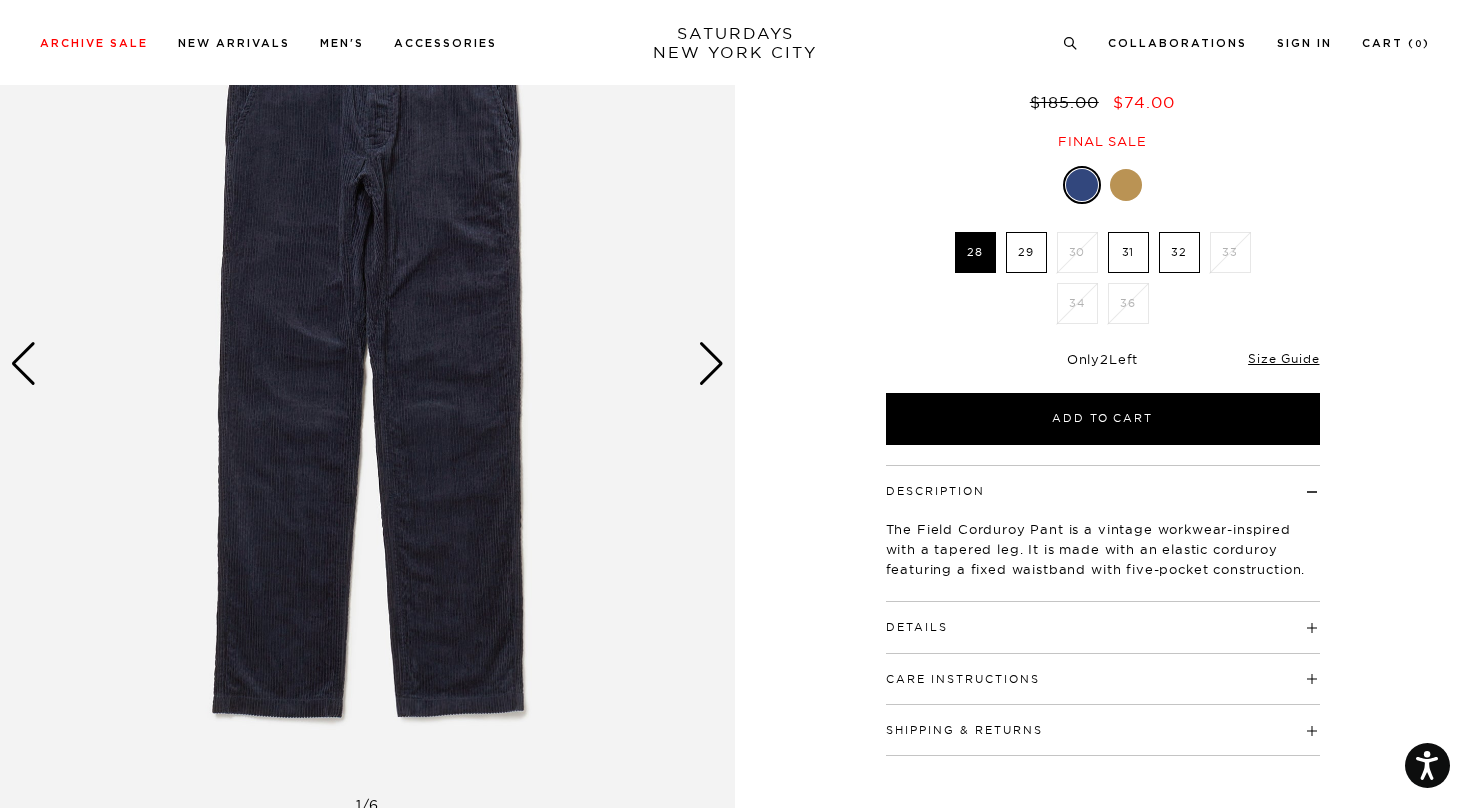 scroll, scrollTop: 238, scrollLeft: 0, axis: vertical 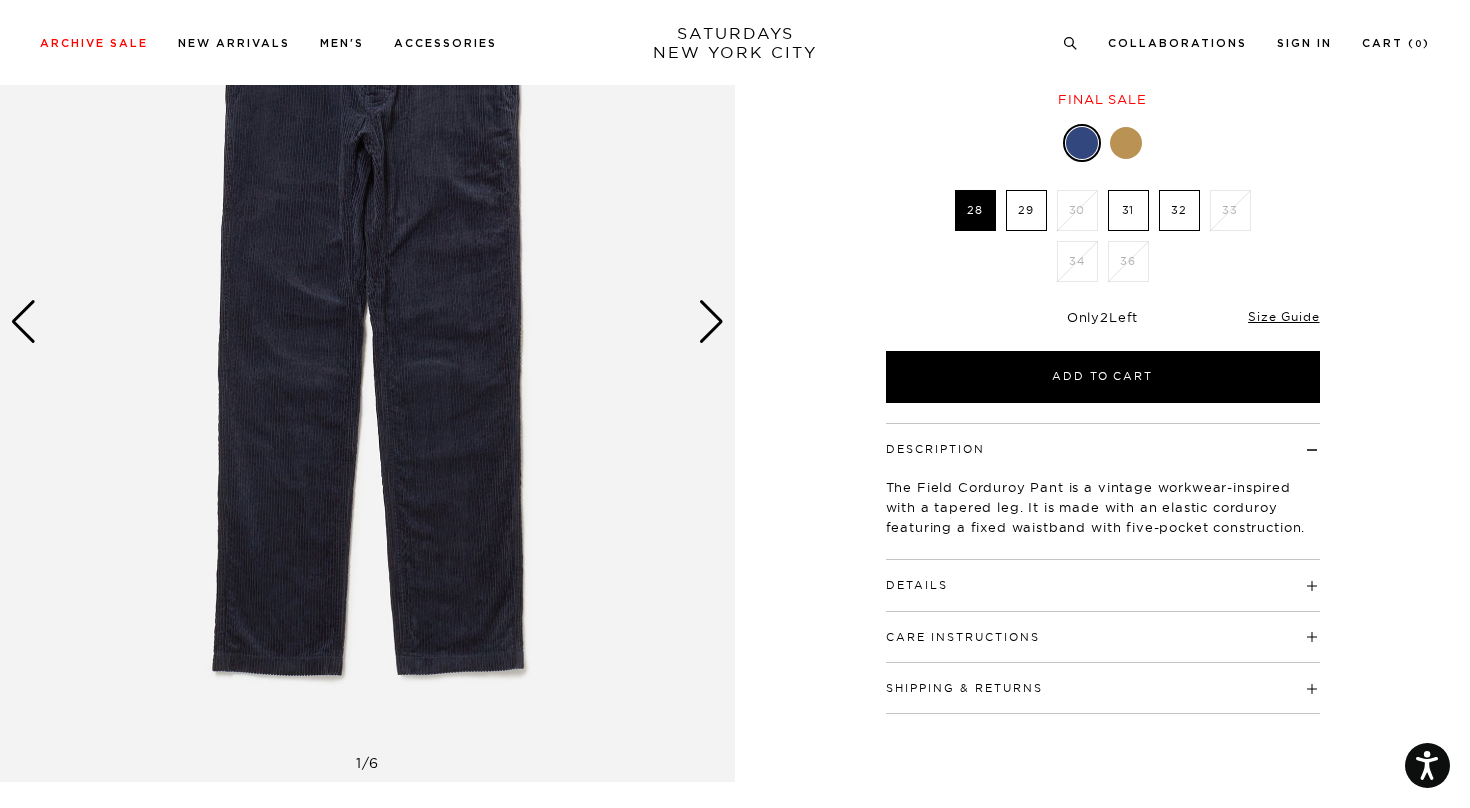 click on "Details" at bounding box center (1103, 576) 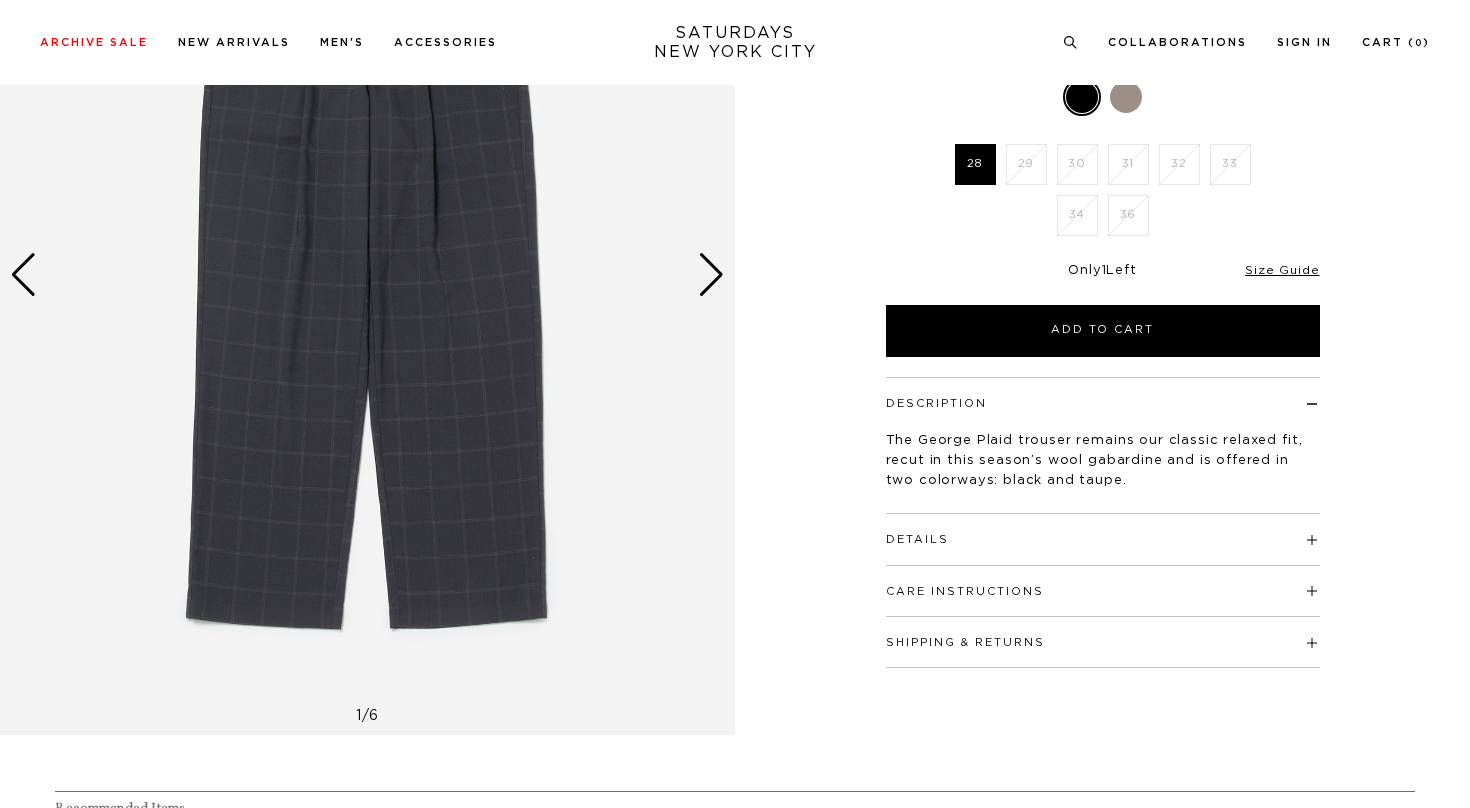 scroll, scrollTop: 309, scrollLeft: 0, axis: vertical 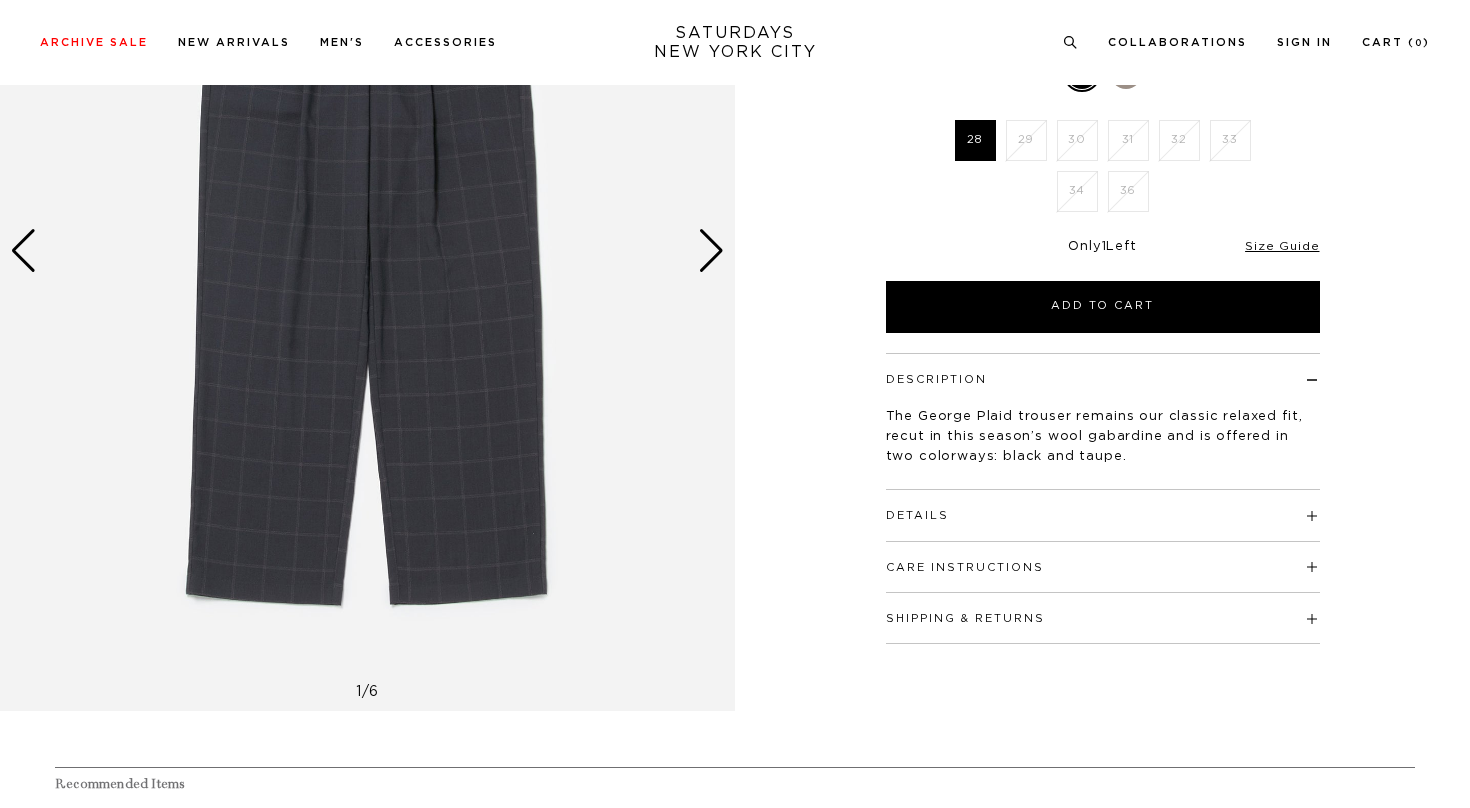 click on "Details" at bounding box center (1103, 506) 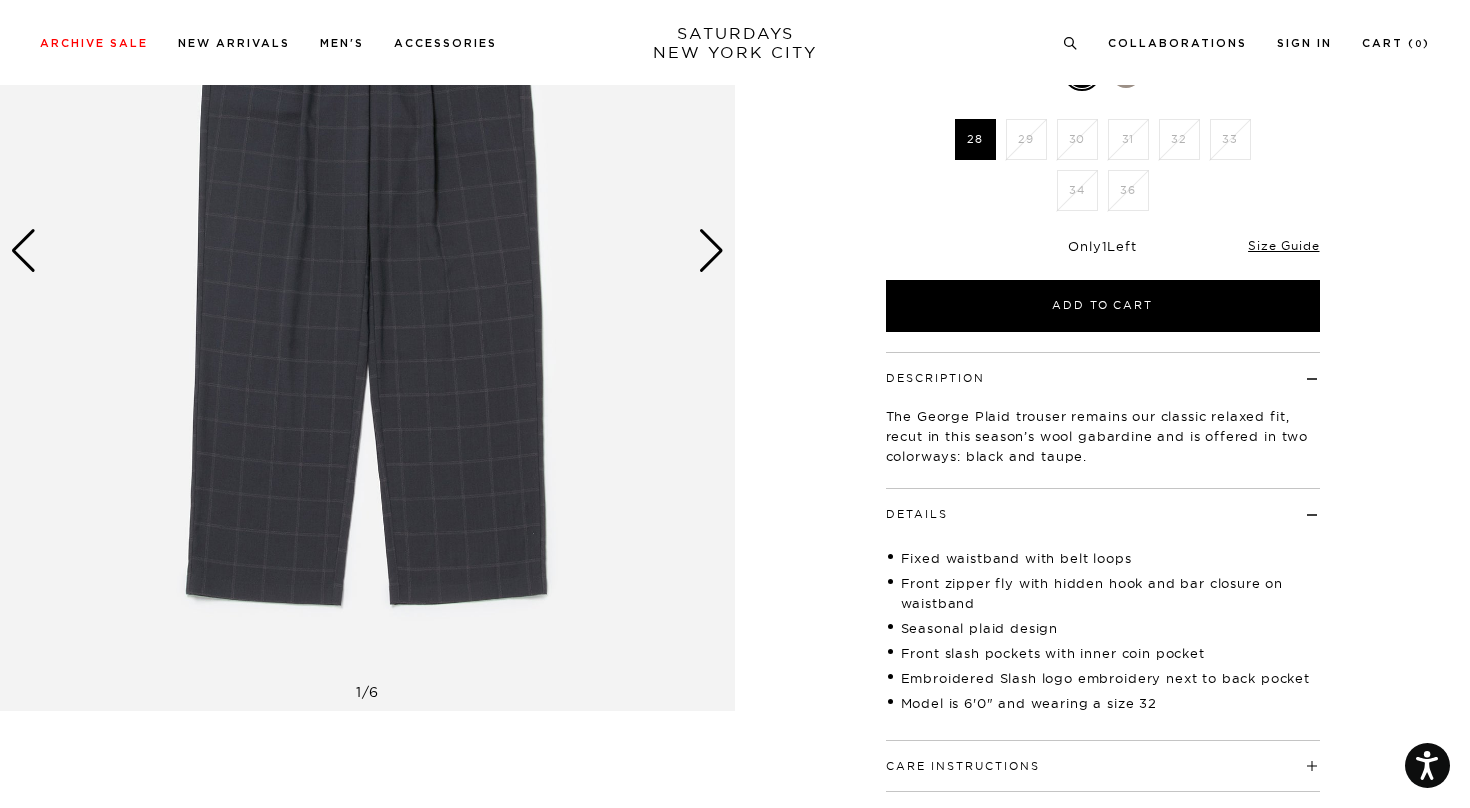 click on "Details" at bounding box center (1103, 505) 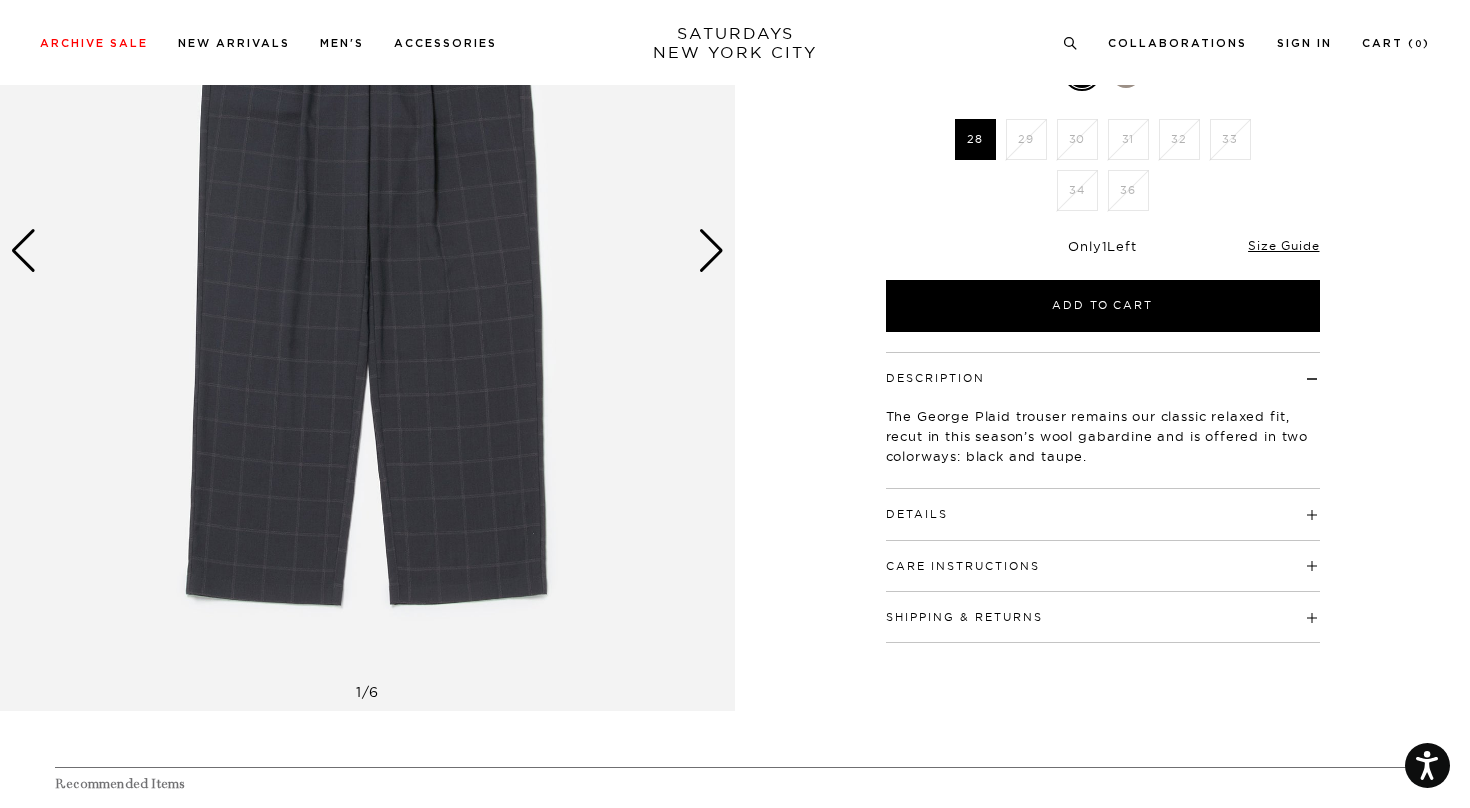 click on "1  /  6" at bounding box center [735, 251] 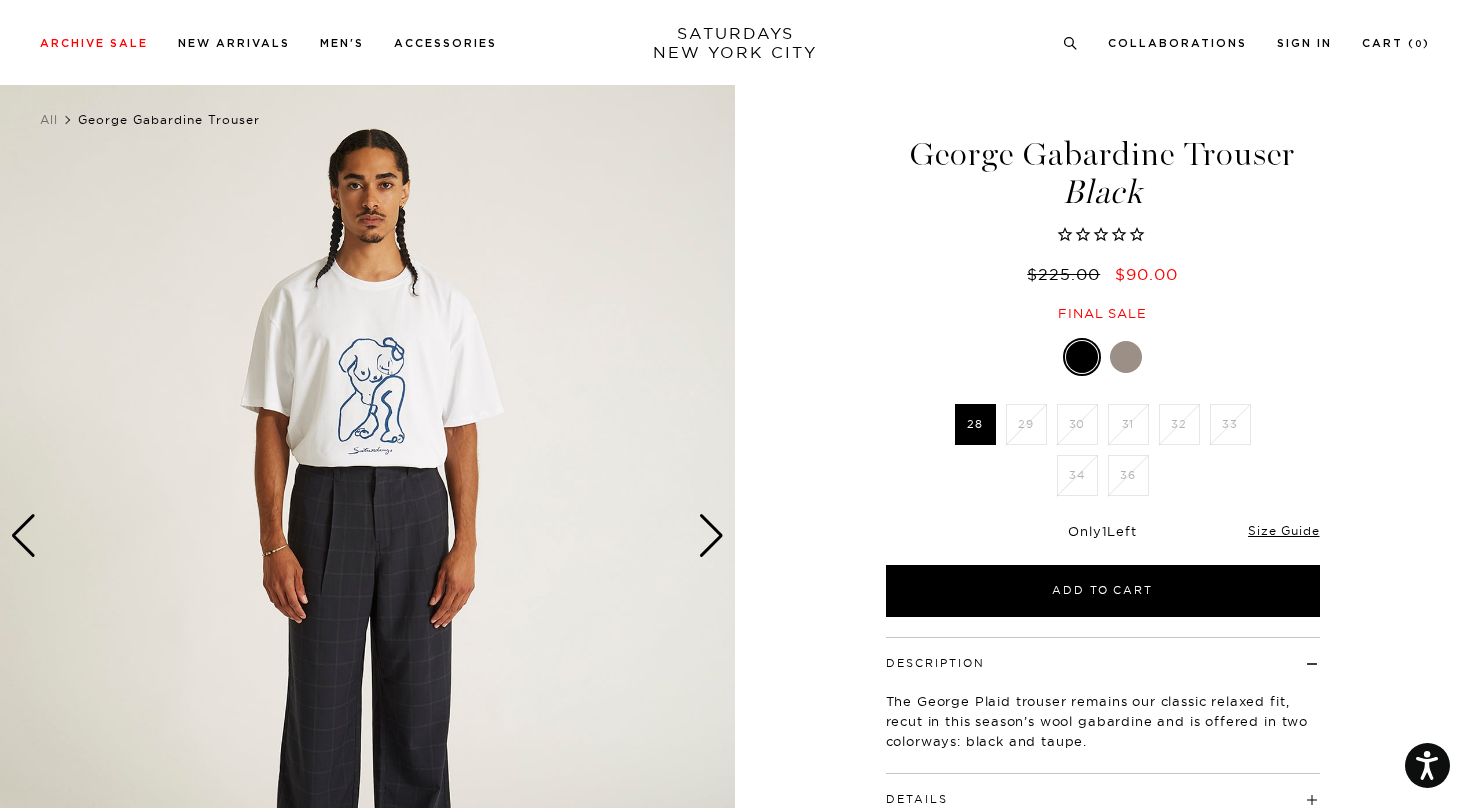 scroll, scrollTop: 0, scrollLeft: 0, axis: both 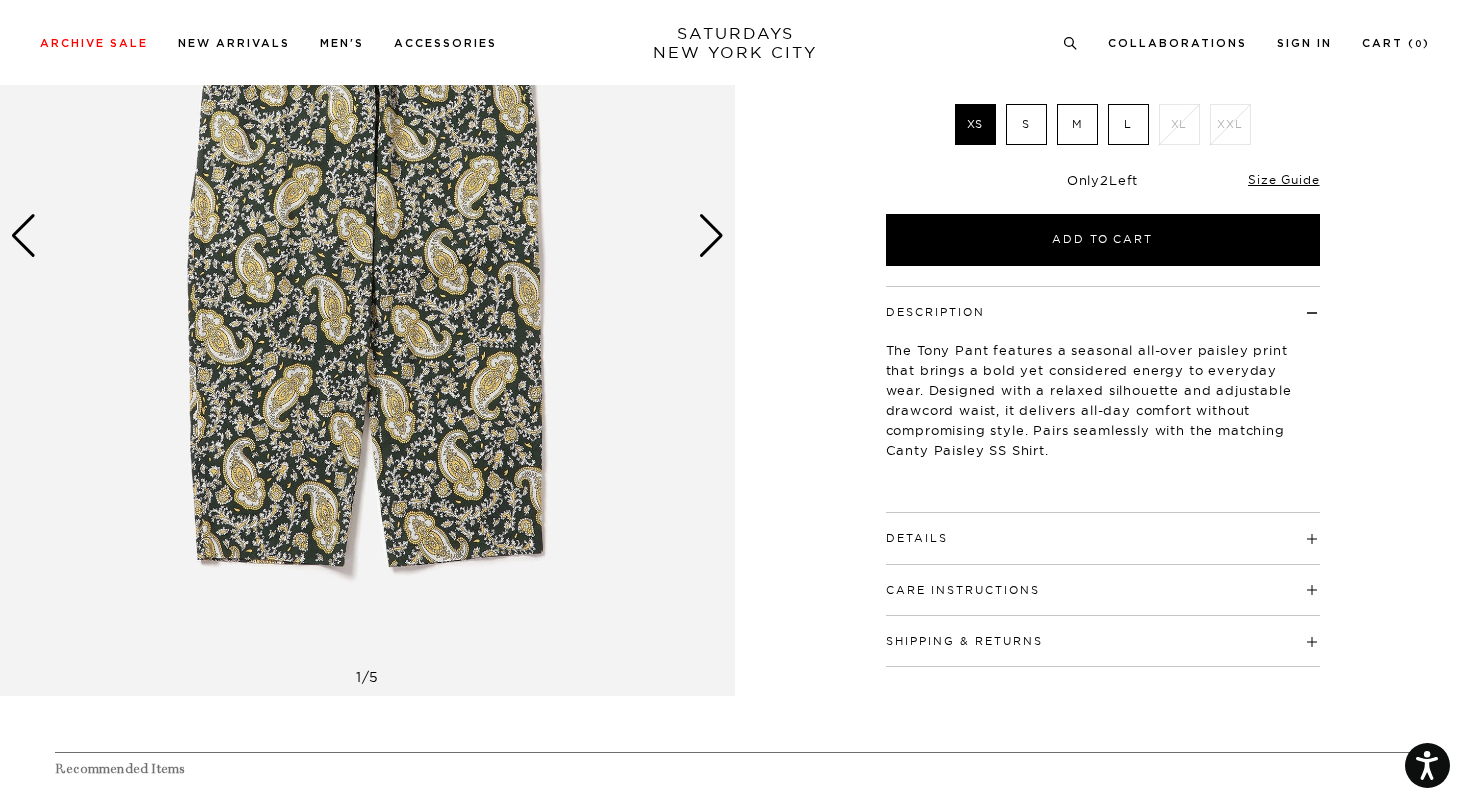 click on "Details" at bounding box center [1103, 529] 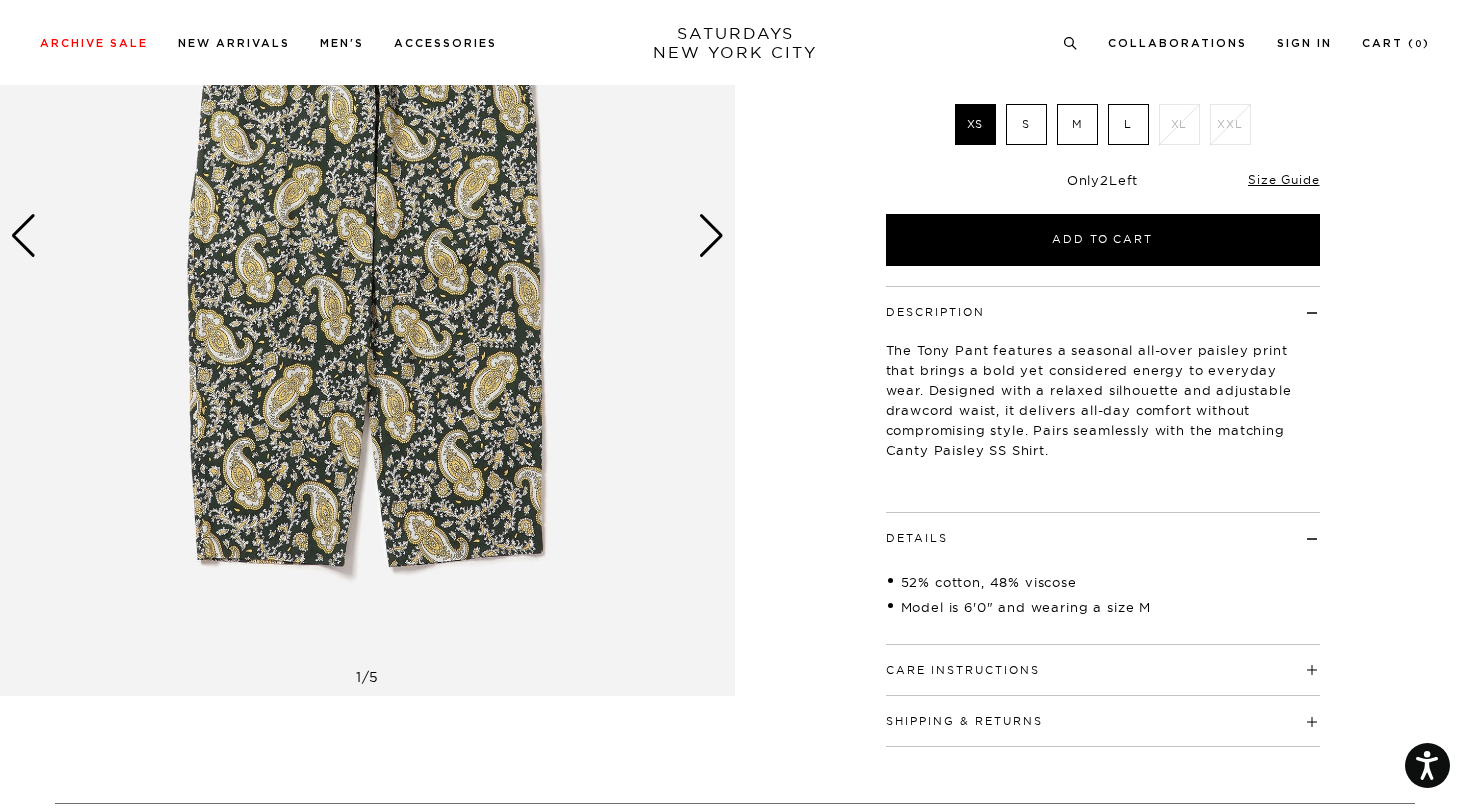 click on "Details" at bounding box center [1103, 529] 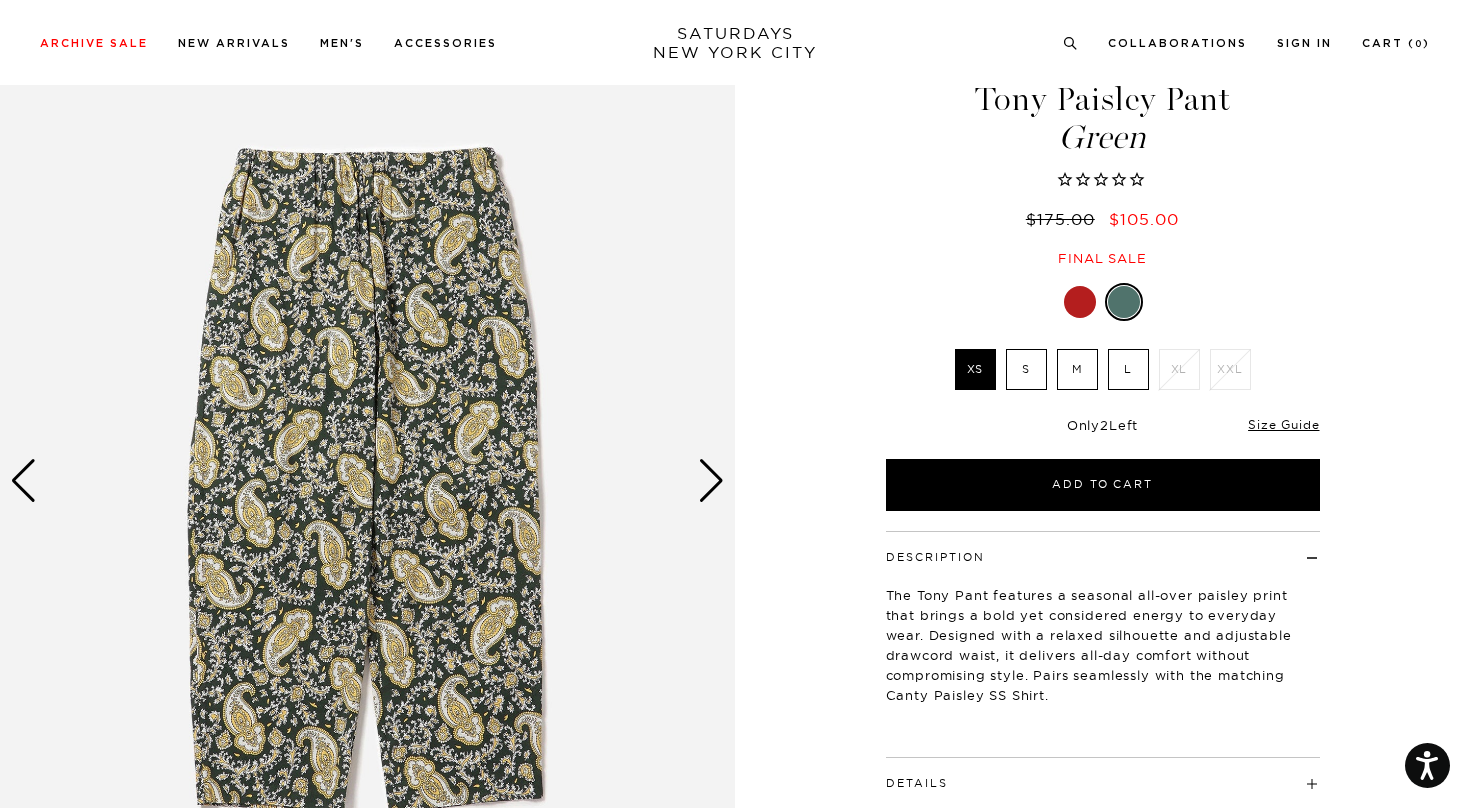 scroll, scrollTop: 4, scrollLeft: 0, axis: vertical 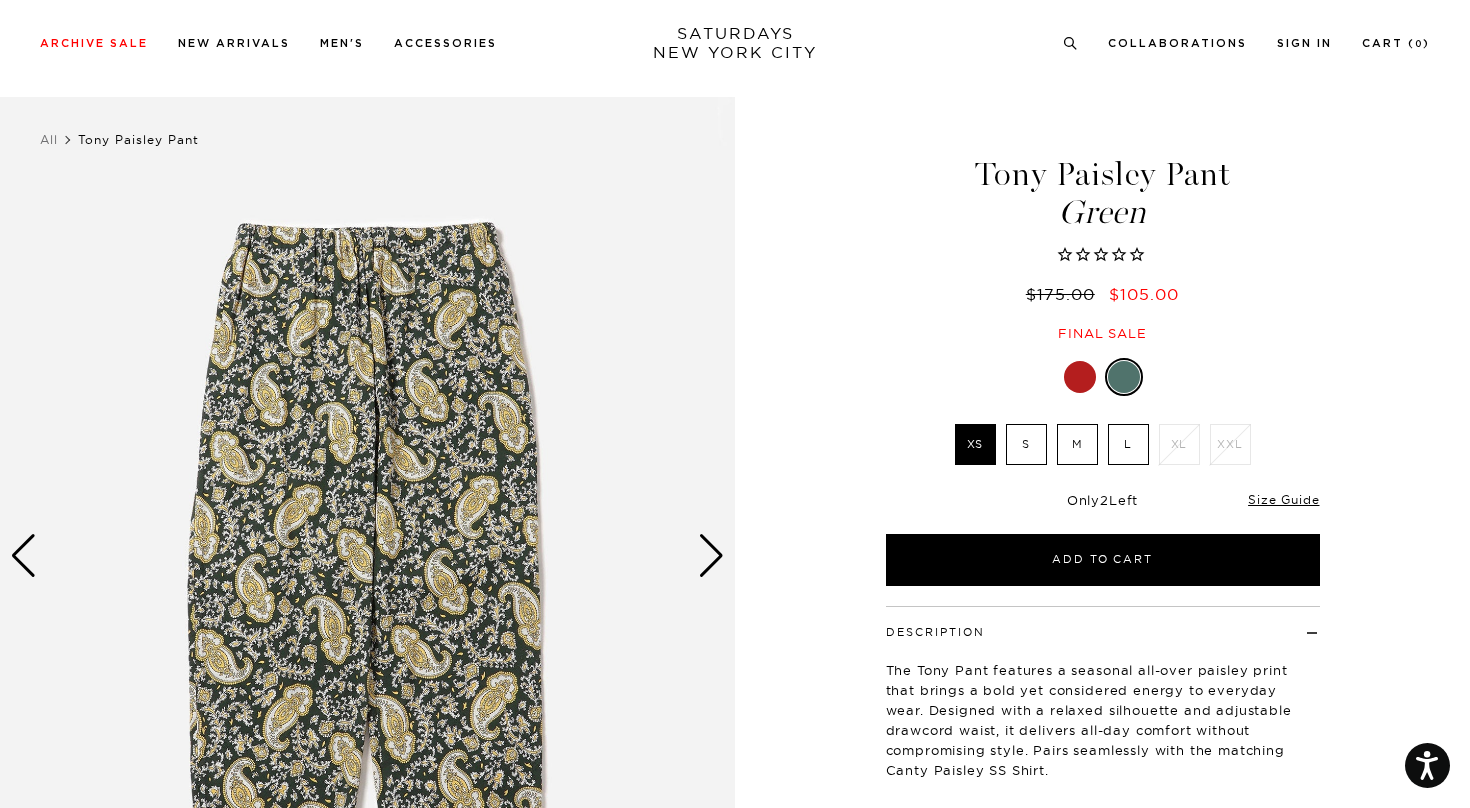 click at bounding box center [711, 556] 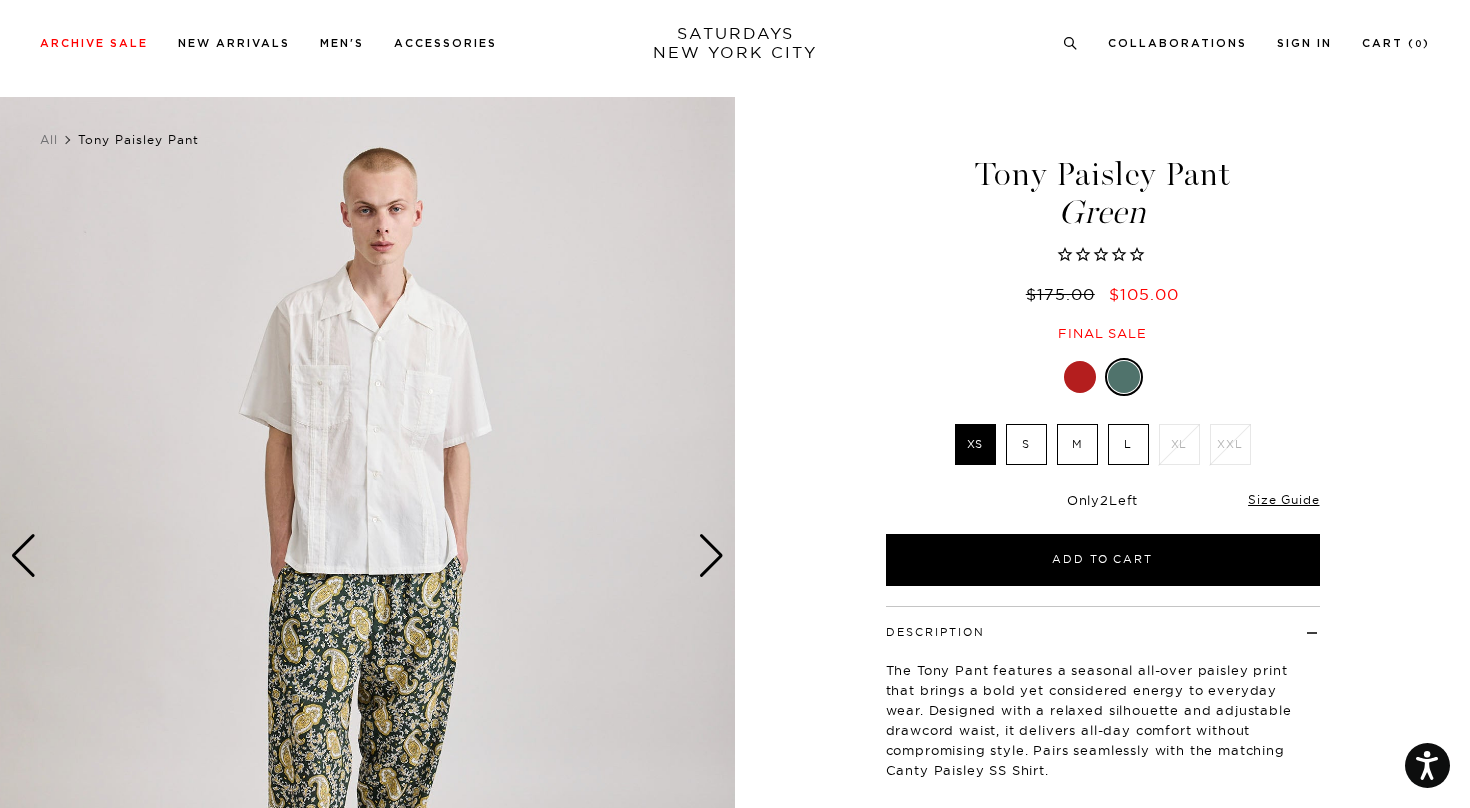 click at bounding box center [711, 556] 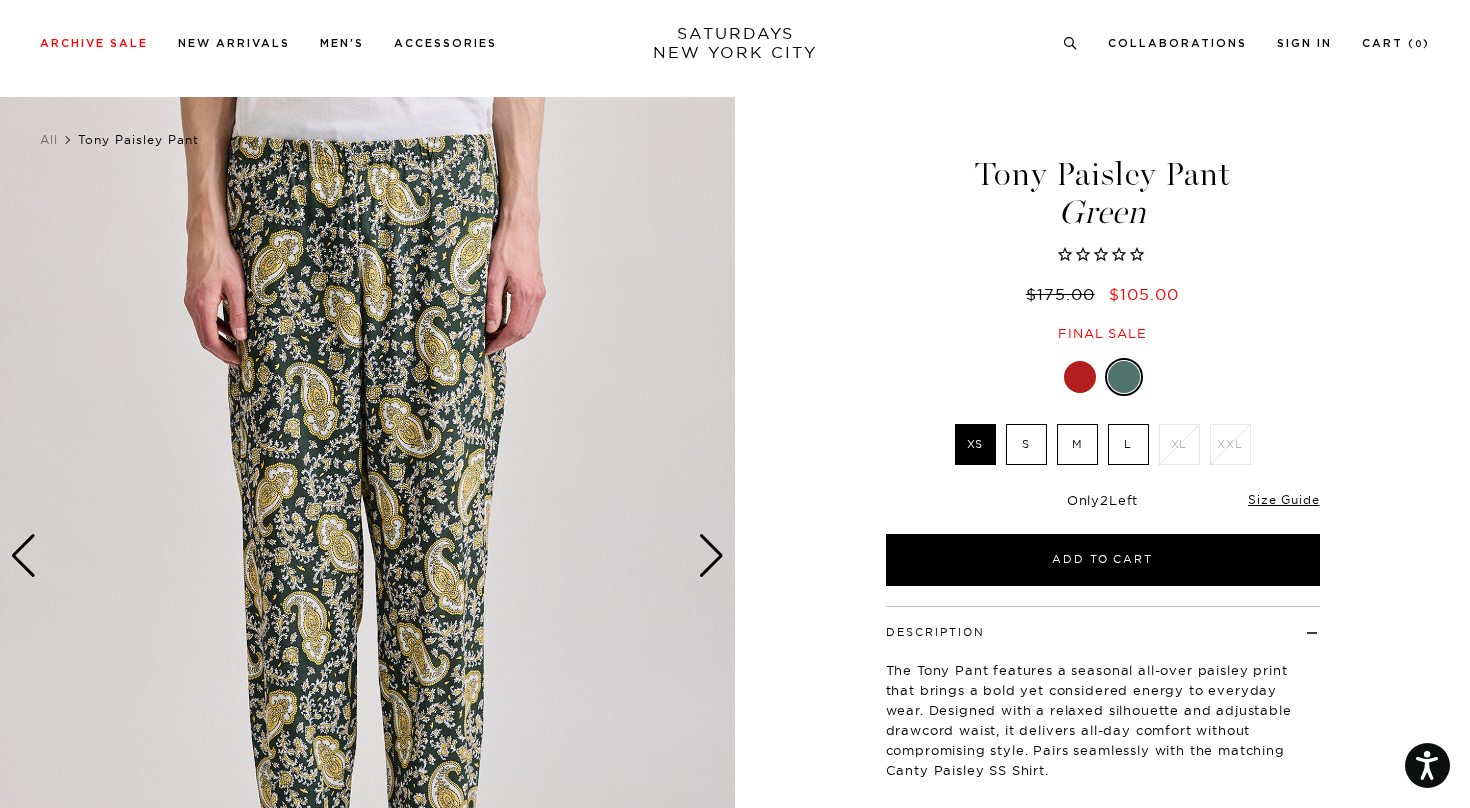 click at bounding box center [711, 556] 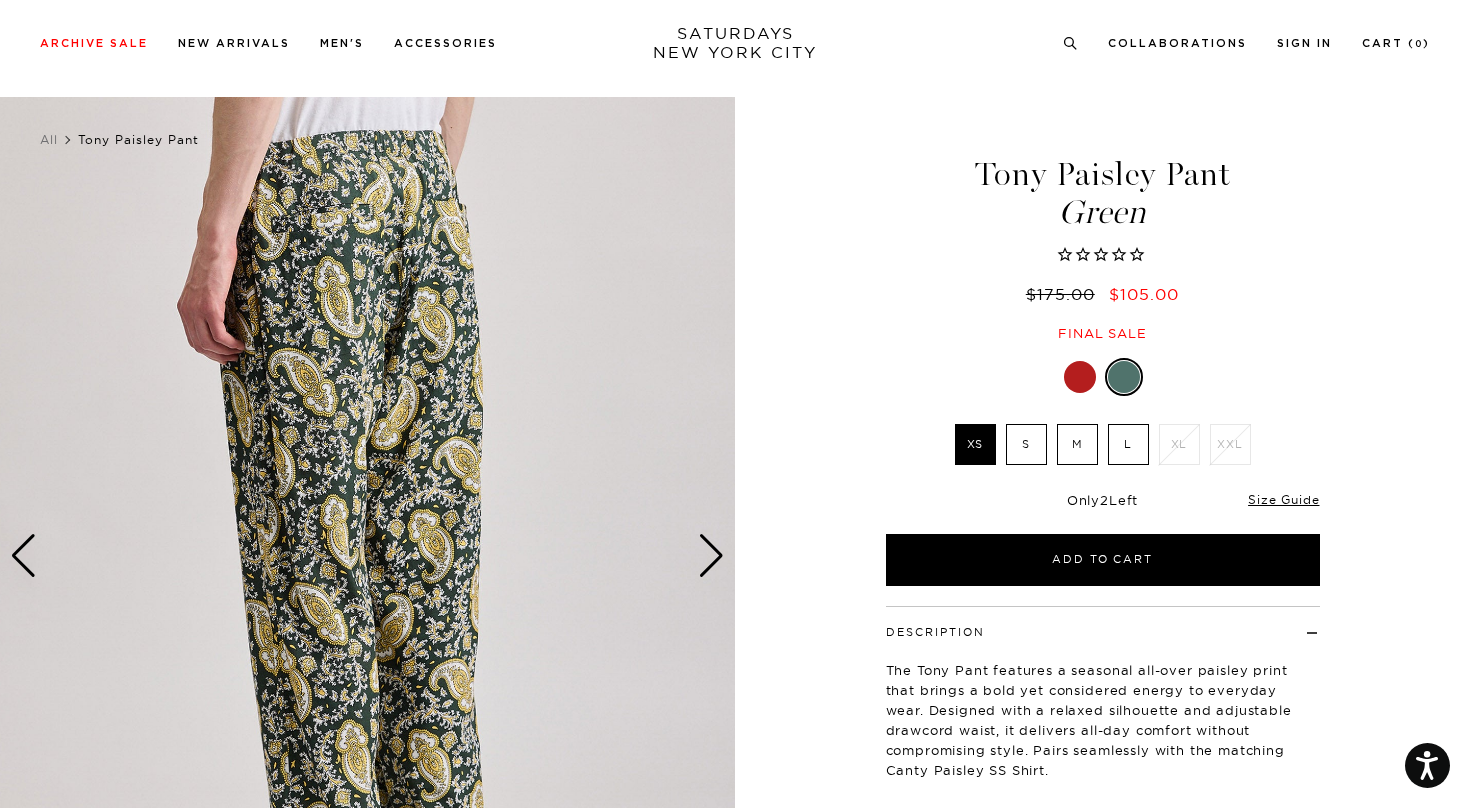 click at bounding box center [711, 556] 